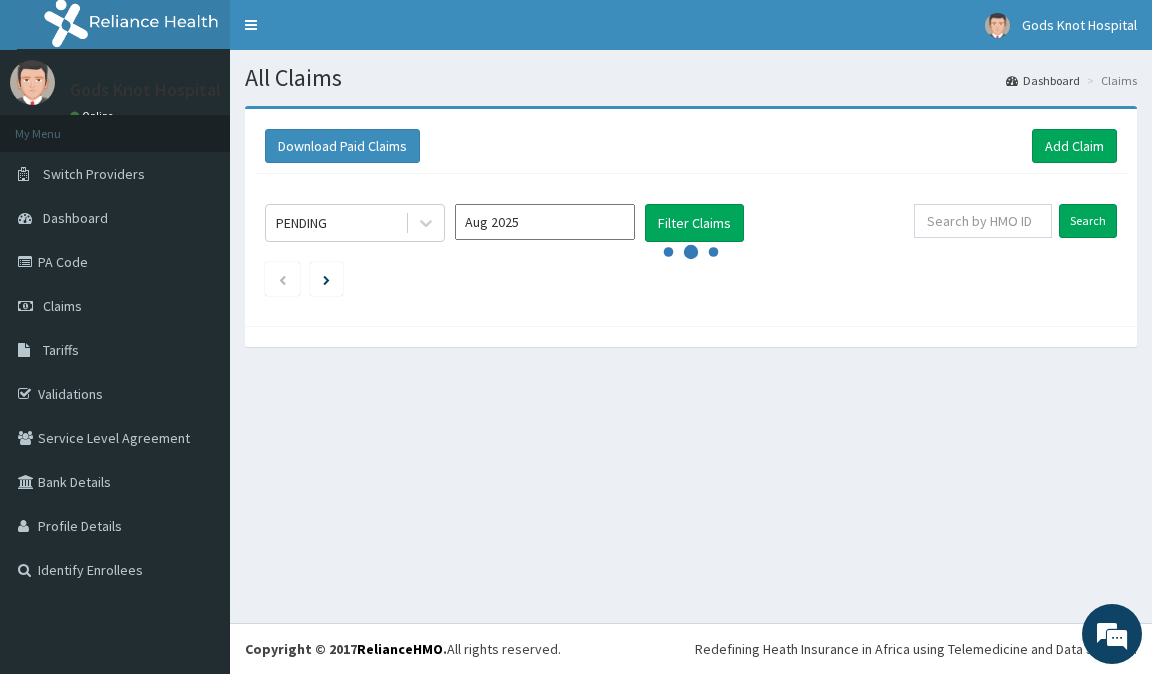 scroll, scrollTop: 0, scrollLeft: 0, axis: both 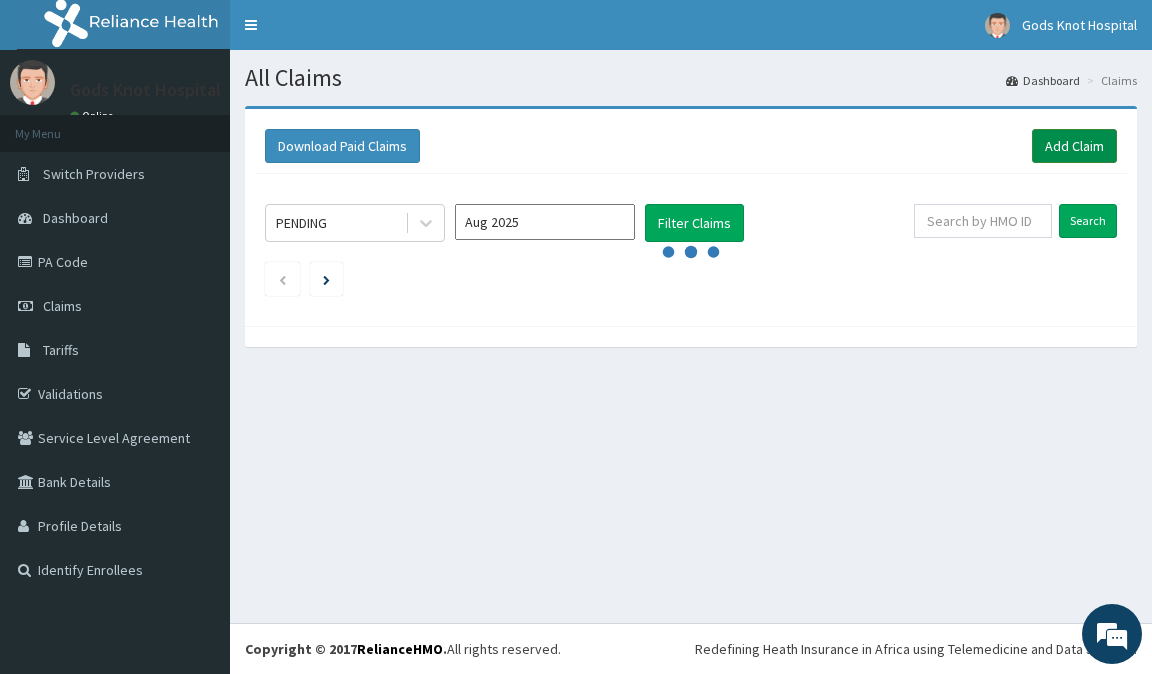 click on "Add Claim" at bounding box center (1074, 146) 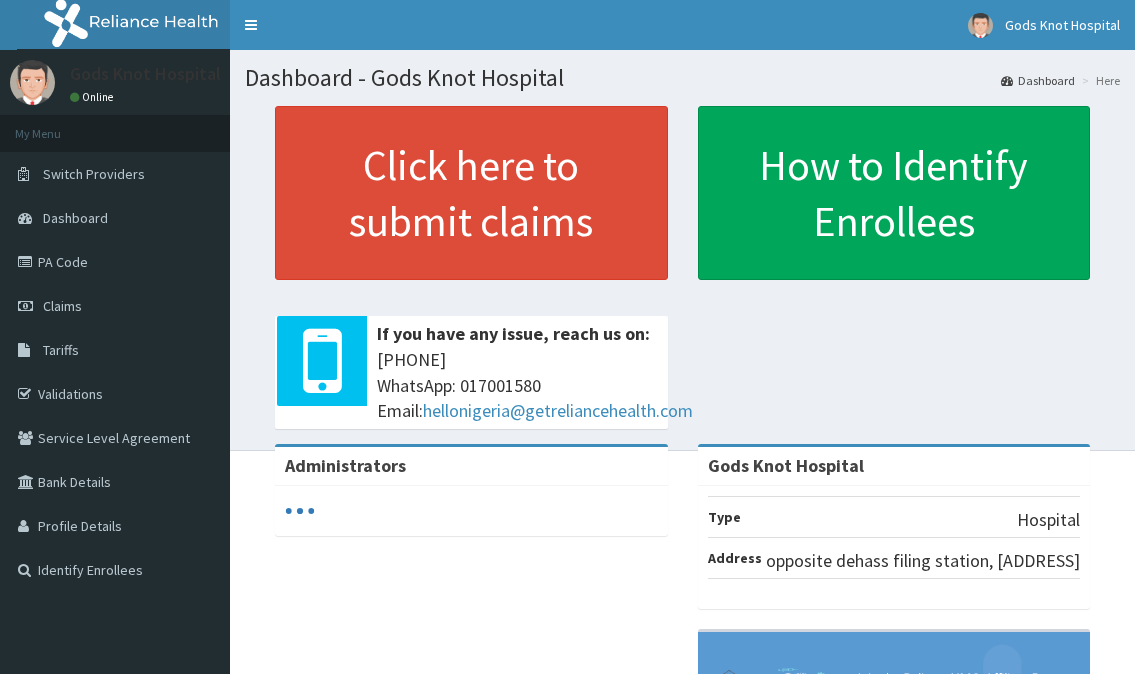 scroll, scrollTop: 0, scrollLeft: 0, axis: both 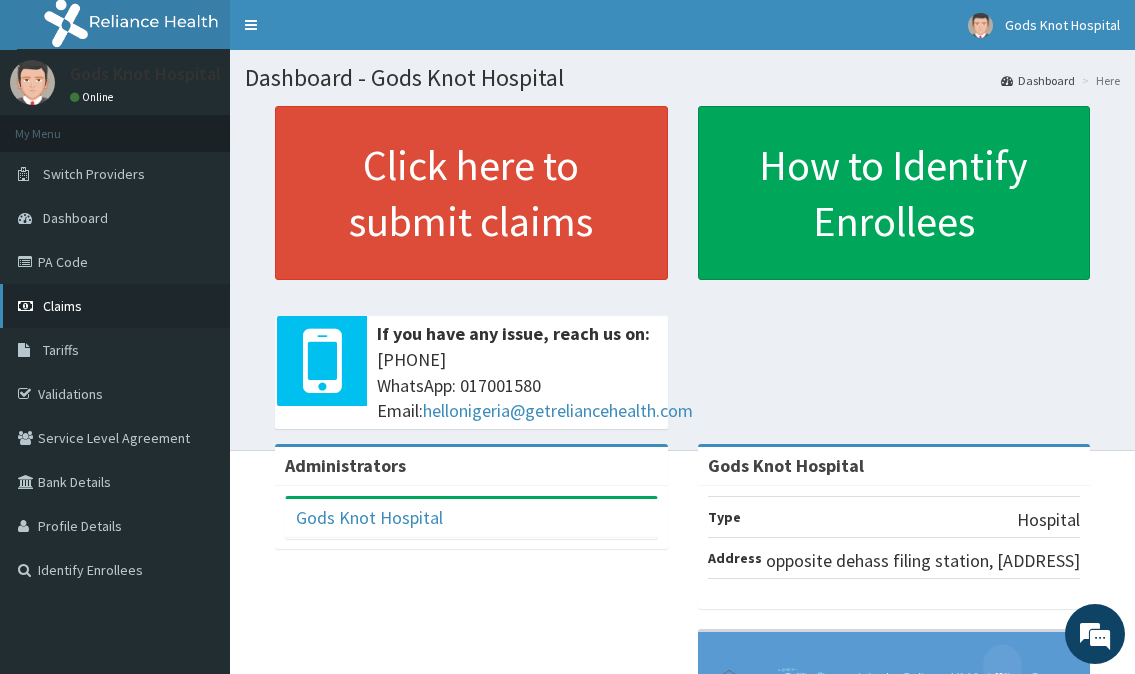 click on "Claims" at bounding box center (115, 306) 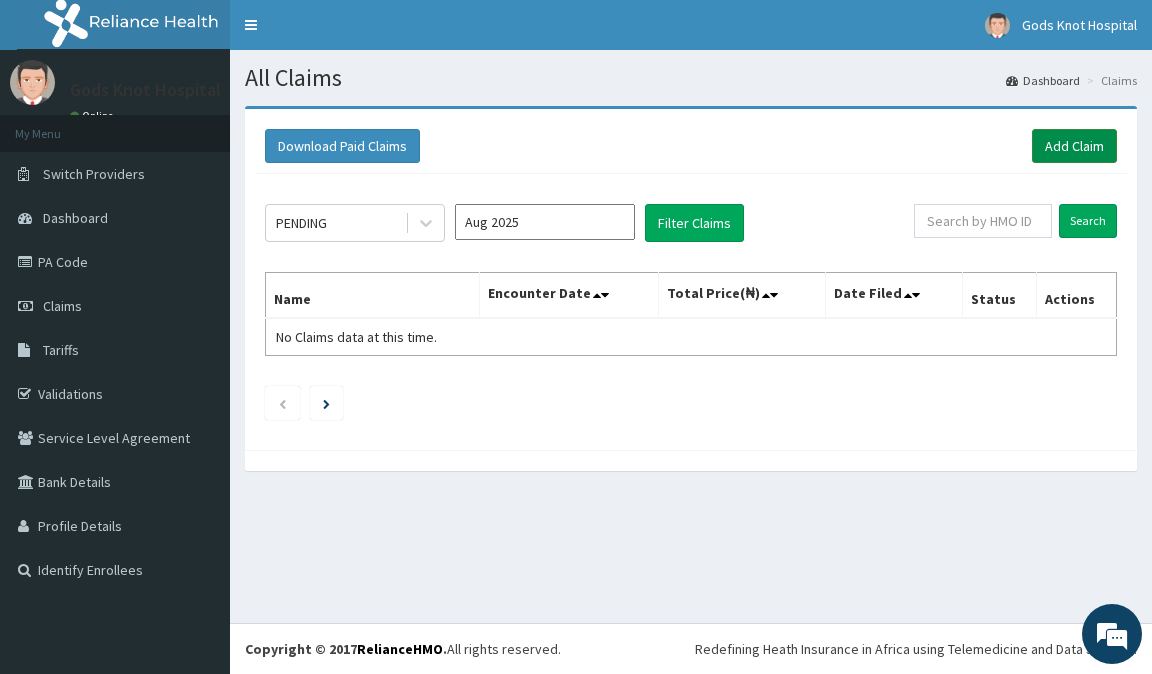 scroll, scrollTop: 0, scrollLeft: 0, axis: both 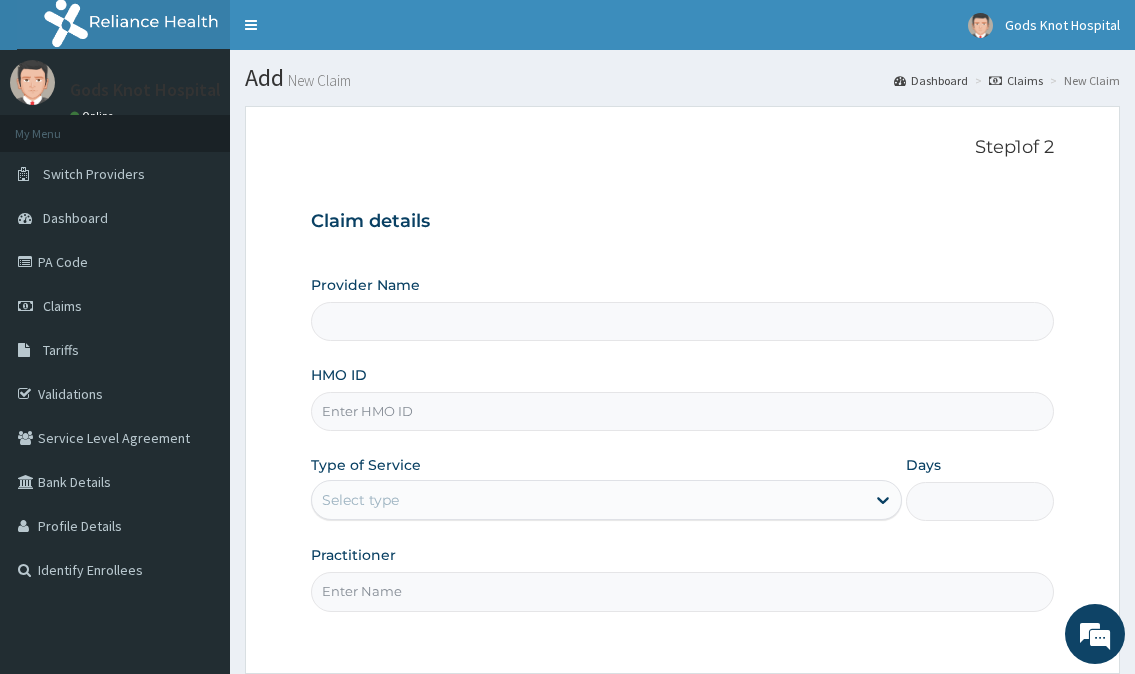 type on "Gods Knot Hospital" 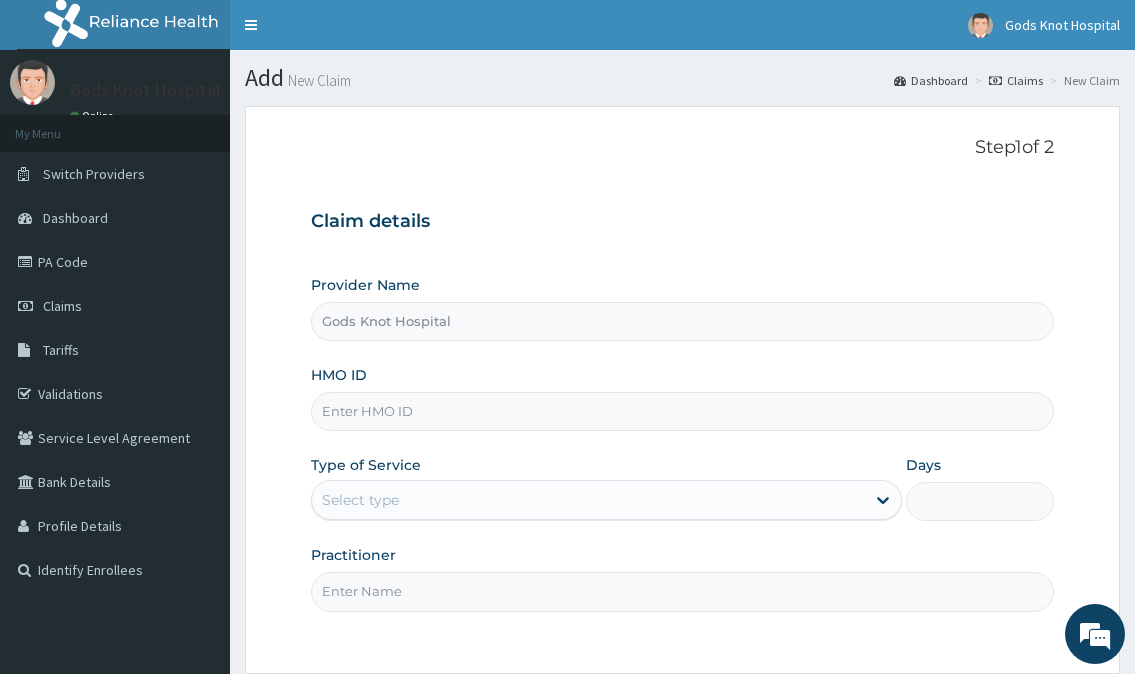 scroll, scrollTop: 0, scrollLeft: 0, axis: both 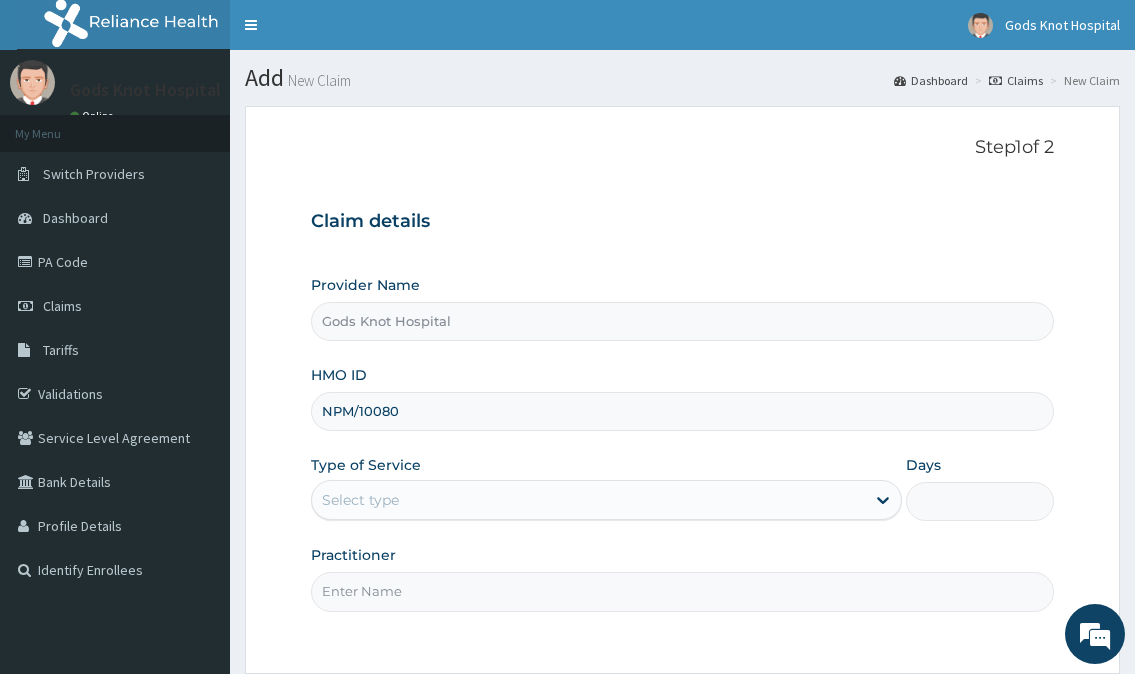 type on "NPM/10080/A" 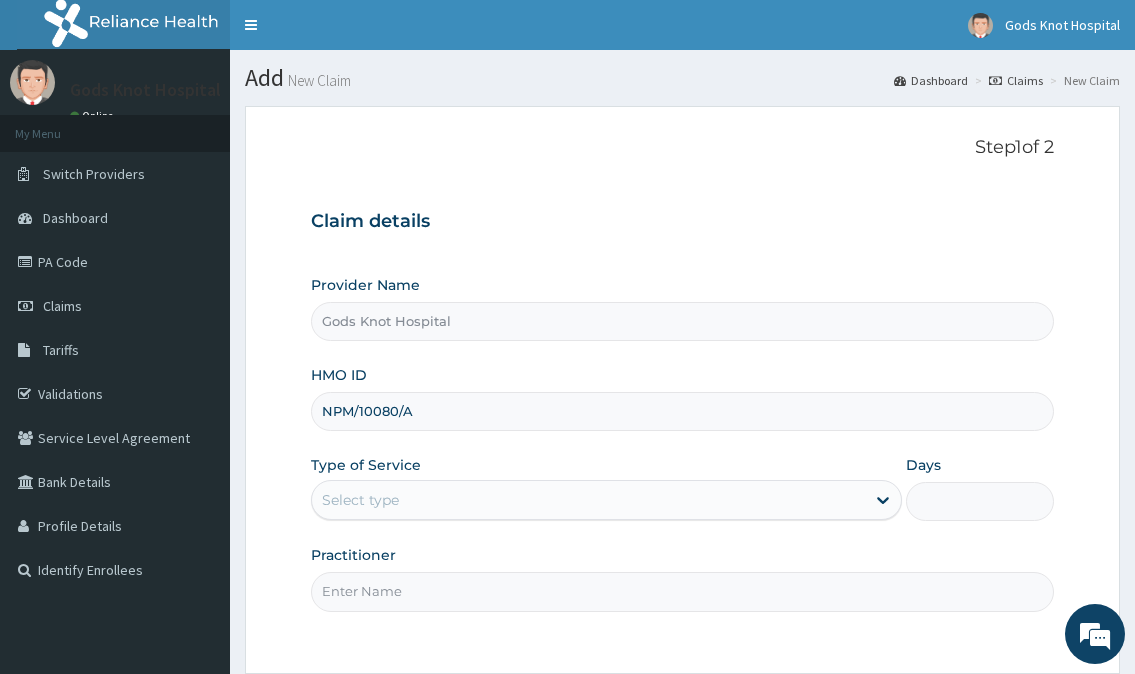 click on "Select type" at bounding box center [588, 500] 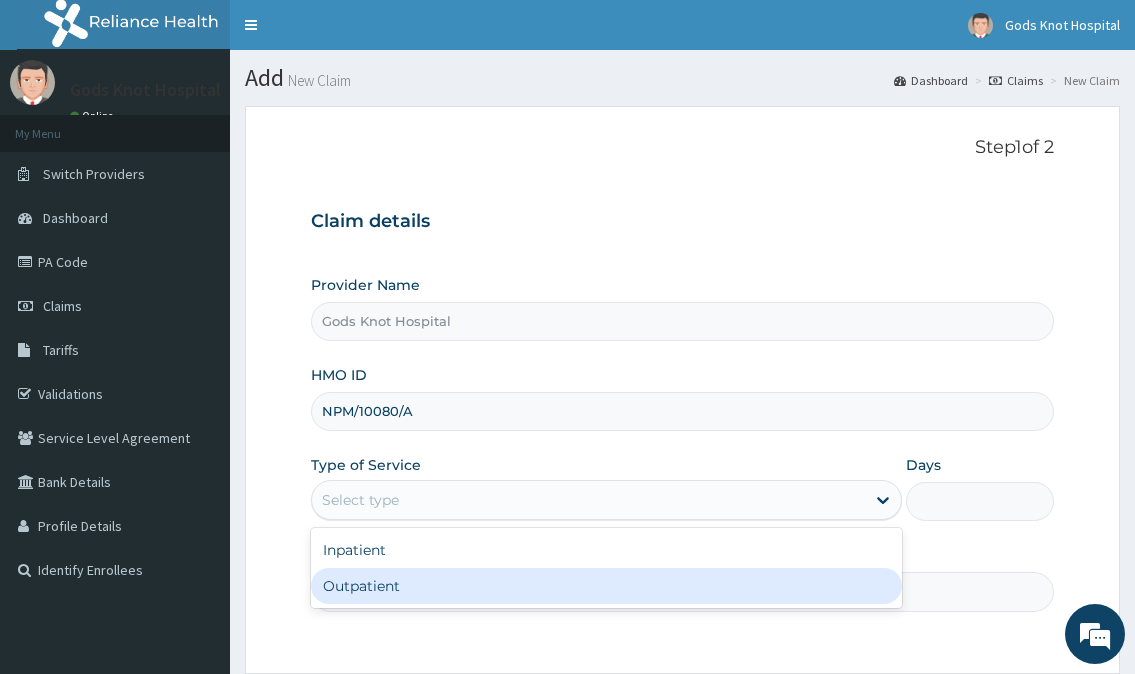 click on "Outpatient" at bounding box center (606, 586) 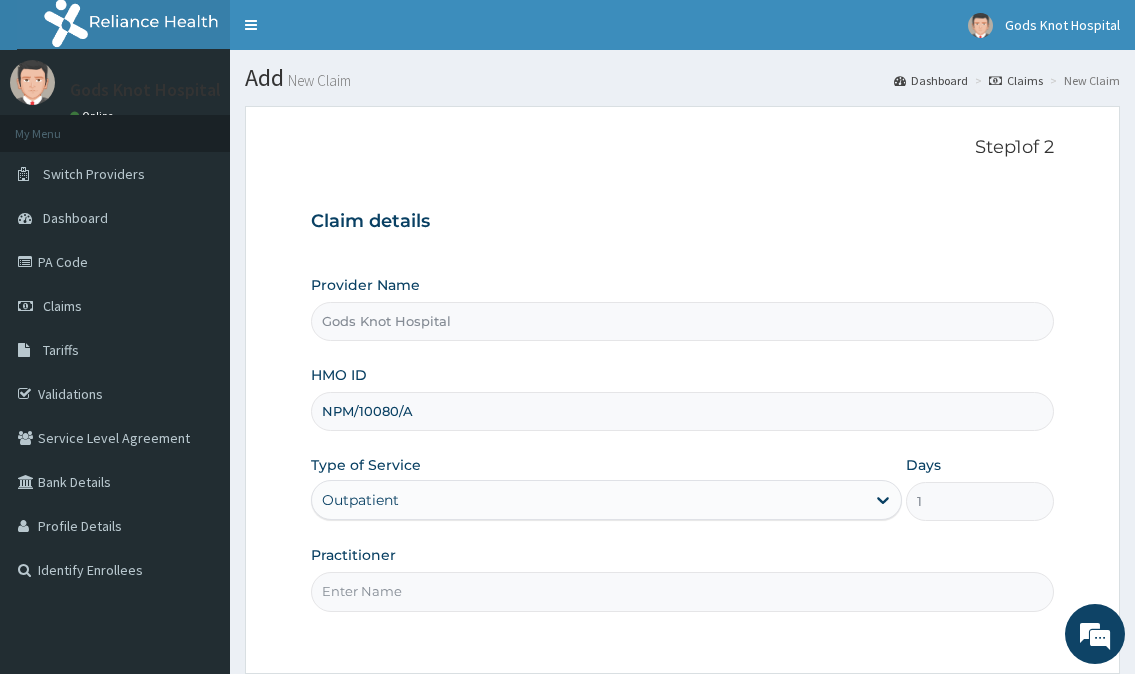 click on "Practitioner" at bounding box center (682, 591) 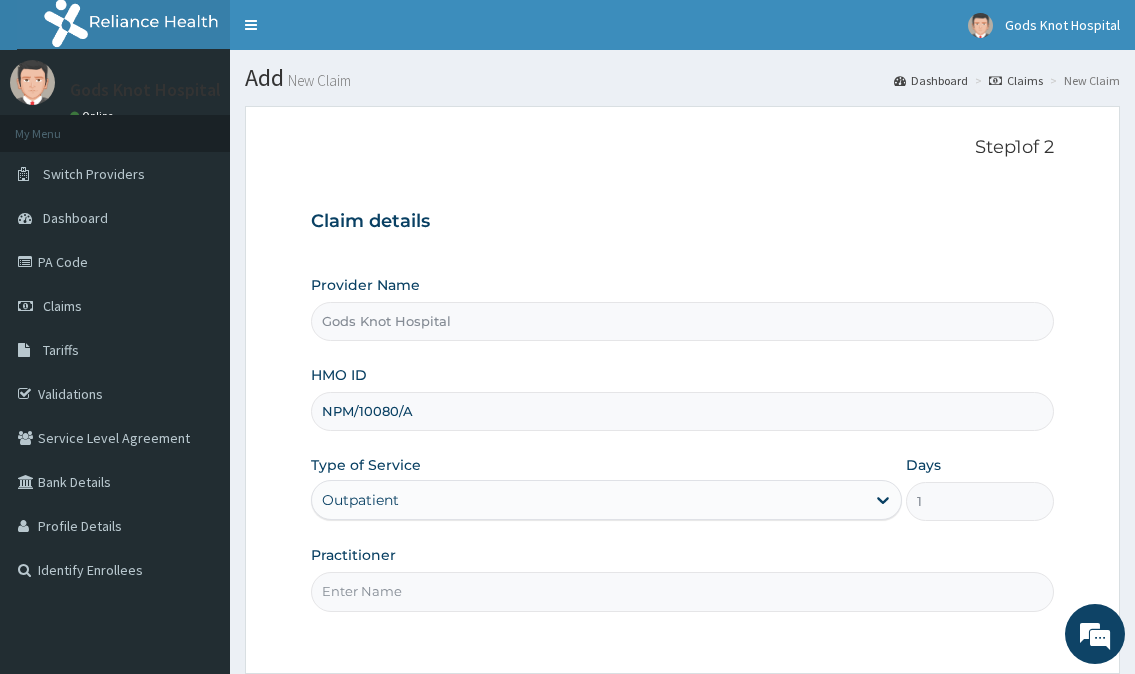 type on "DR. FAWOLE" 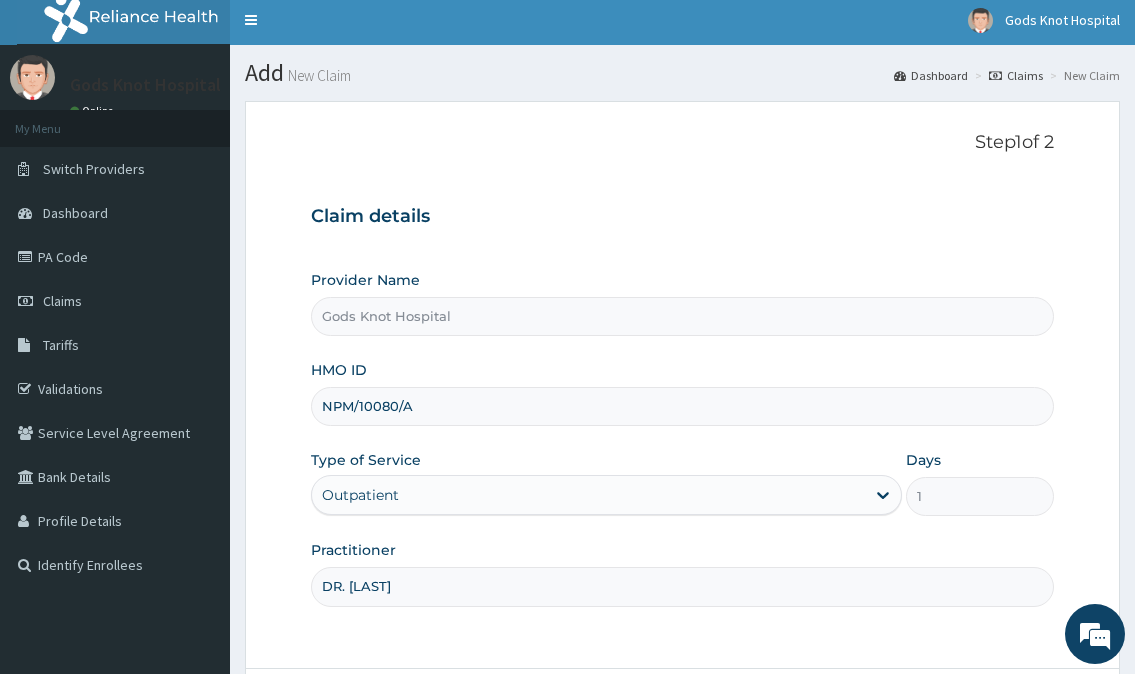 scroll, scrollTop: 179, scrollLeft: 0, axis: vertical 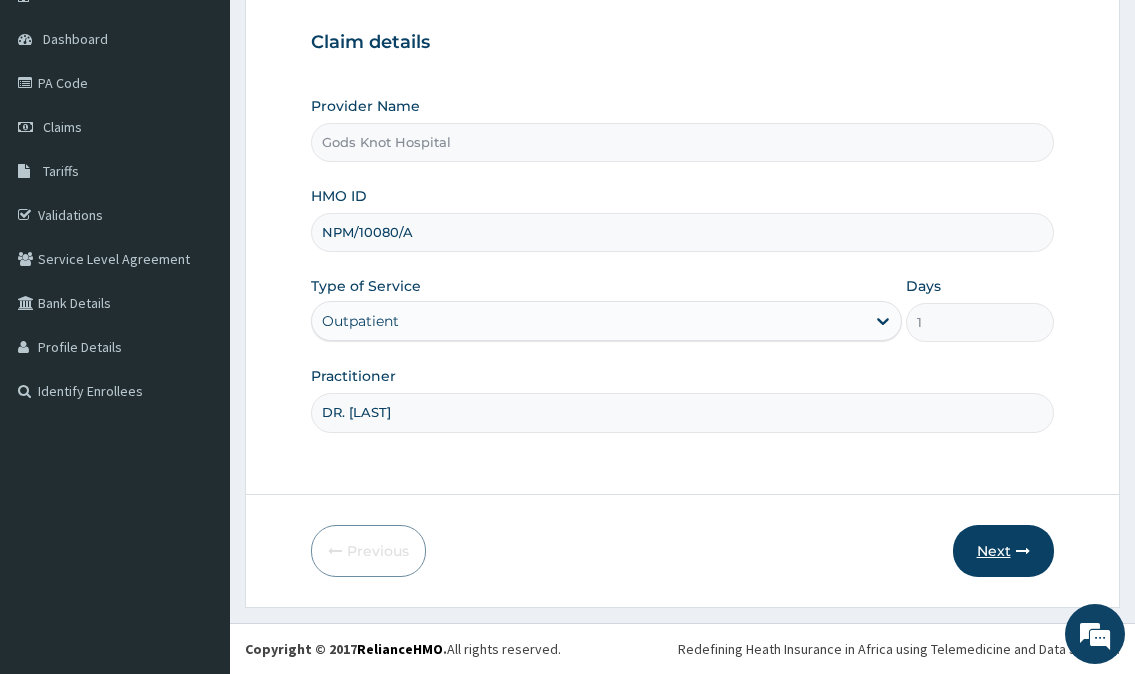 click on "Next" at bounding box center [1003, 551] 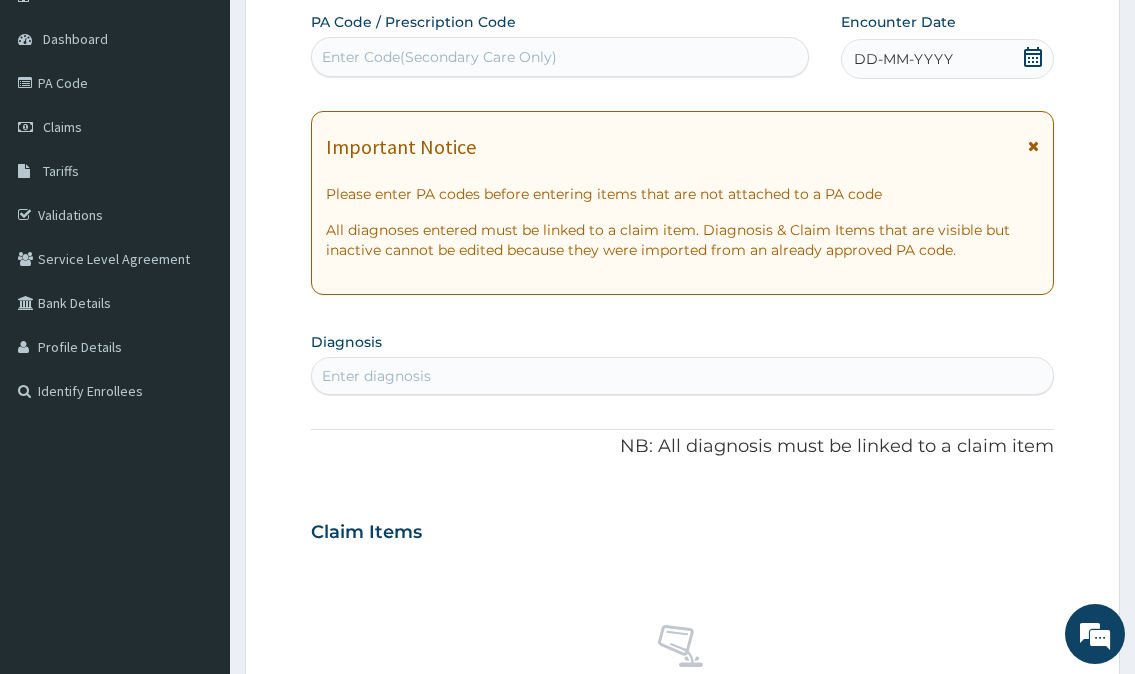 click 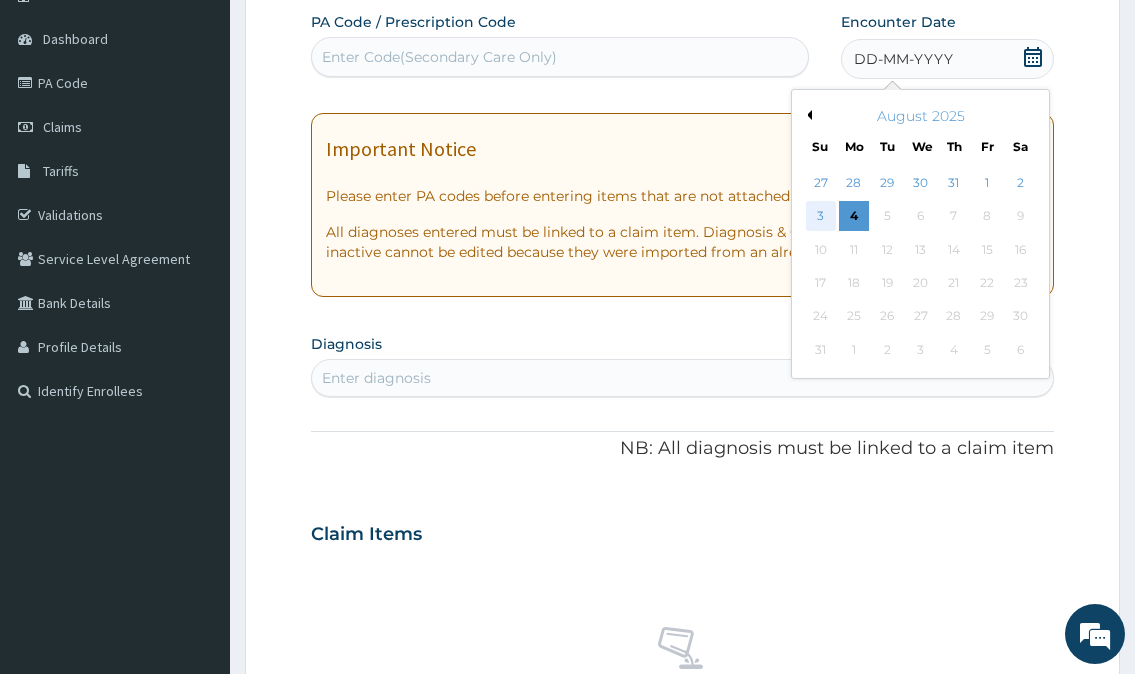 click on "3" at bounding box center (820, 217) 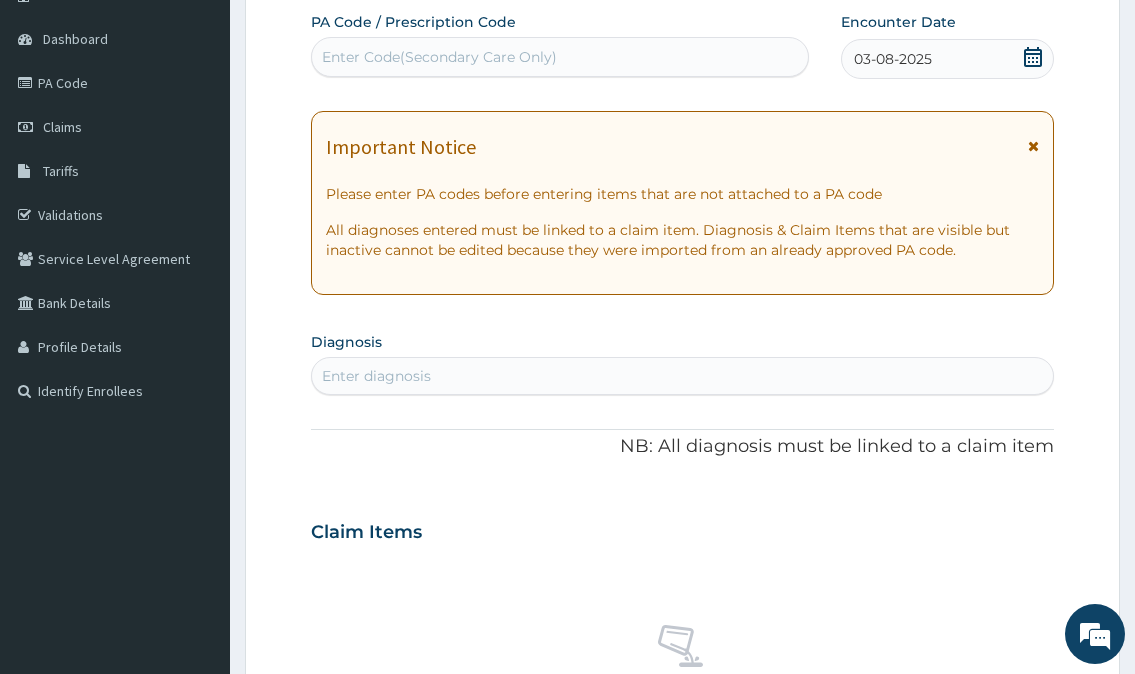 click on "Enter diagnosis" at bounding box center (376, 376) 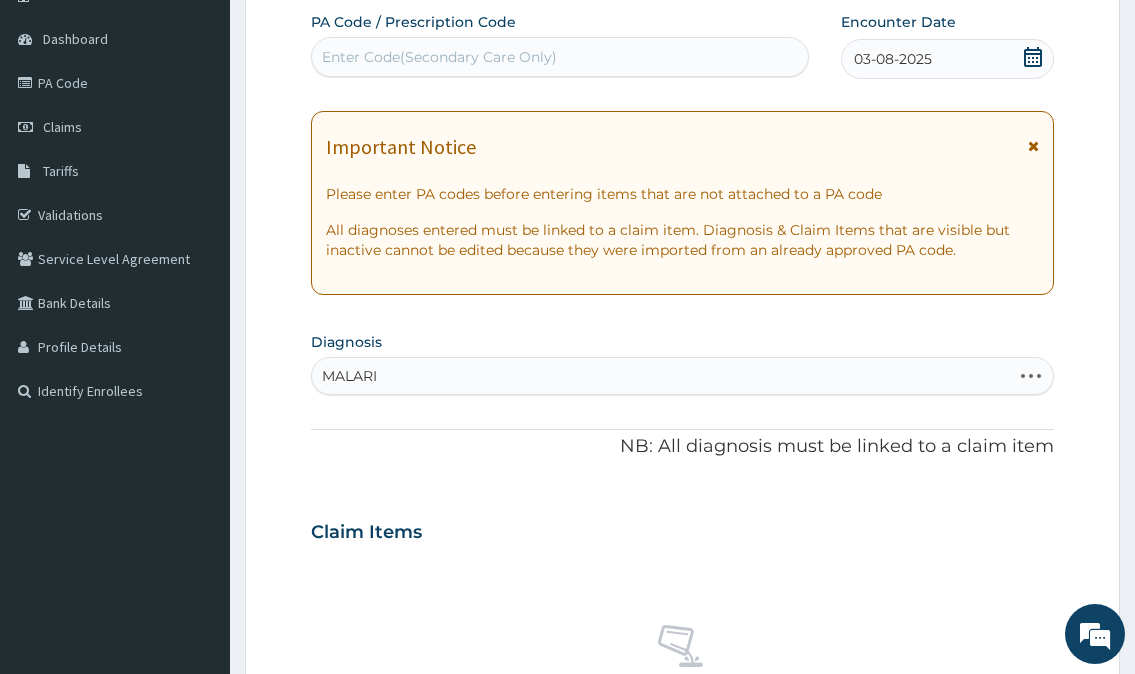 type on "MALARIA" 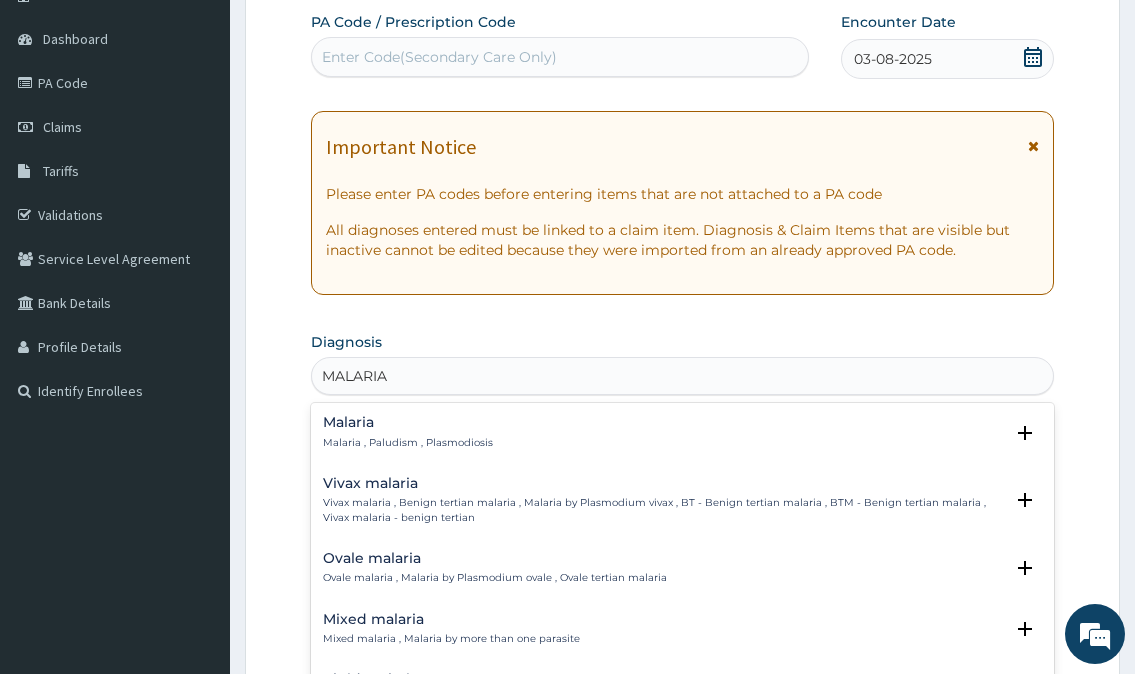 click on "Malaria , Paludism , Plasmodiosis" at bounding box center (408, 443) 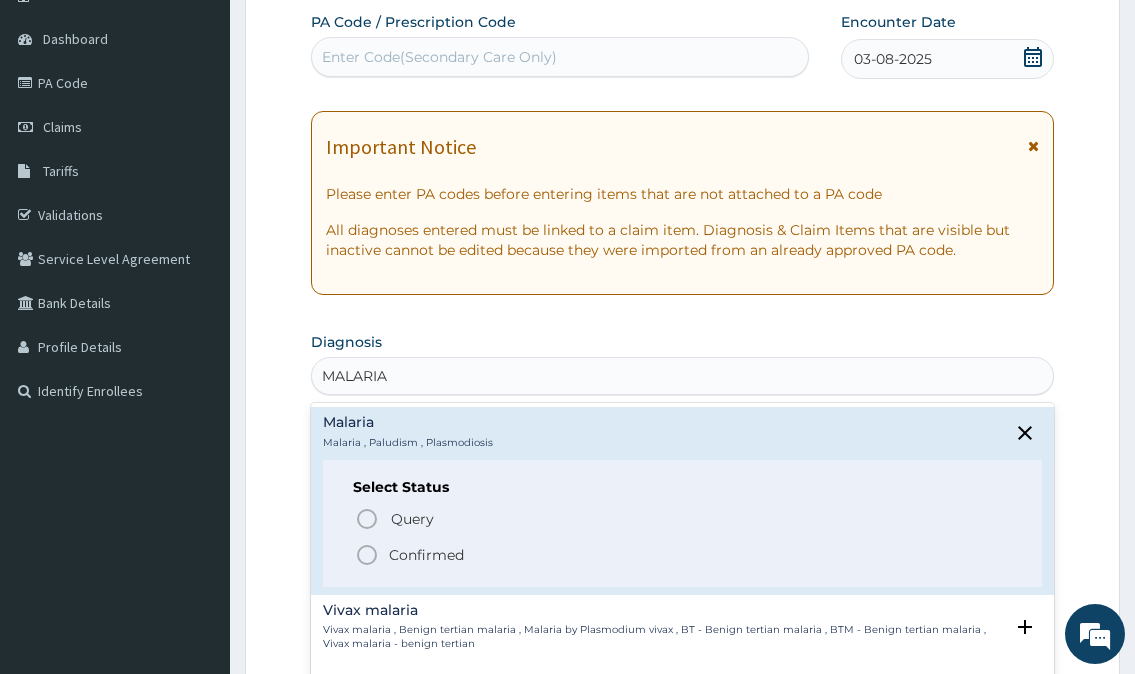 click 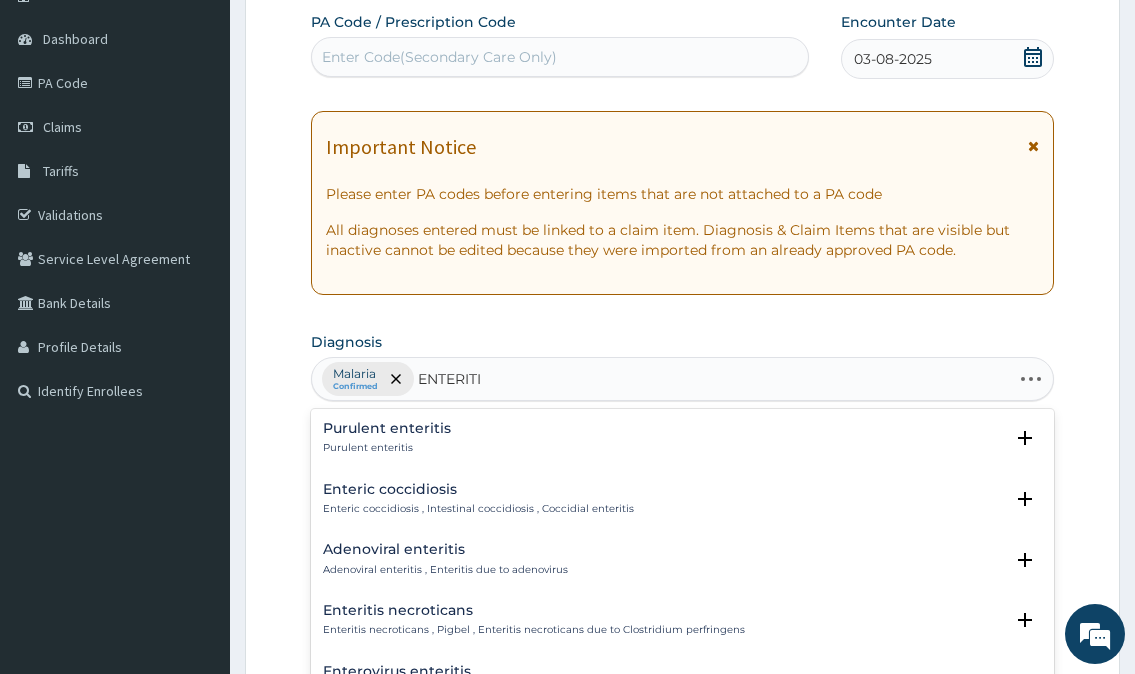 type on "ENTERITIS" 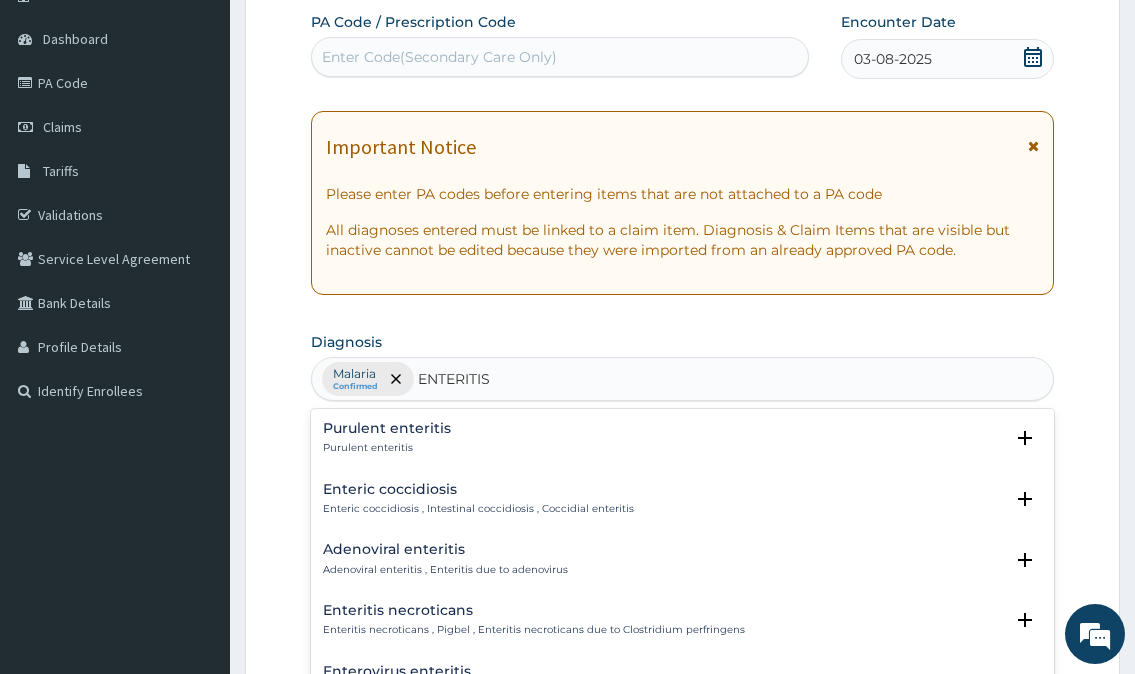 click on "Adenoviral enteritis" at bounding box center [445, 549] 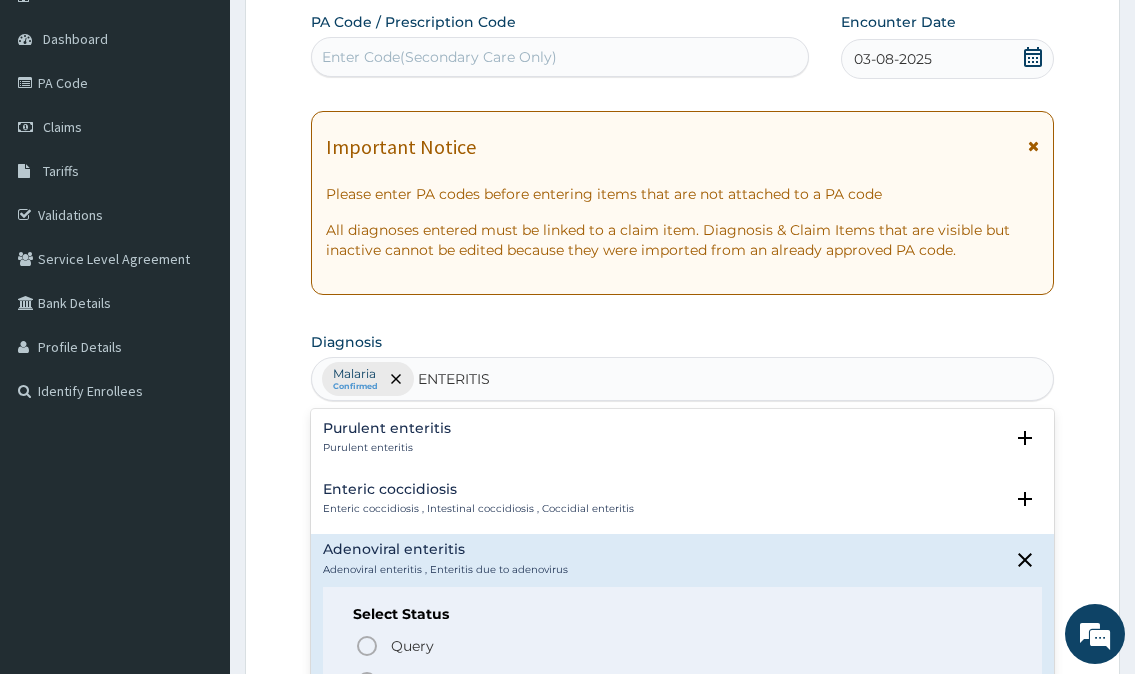 scroll, scrollTop: 100, scrollLeft: 0, axis: vertical 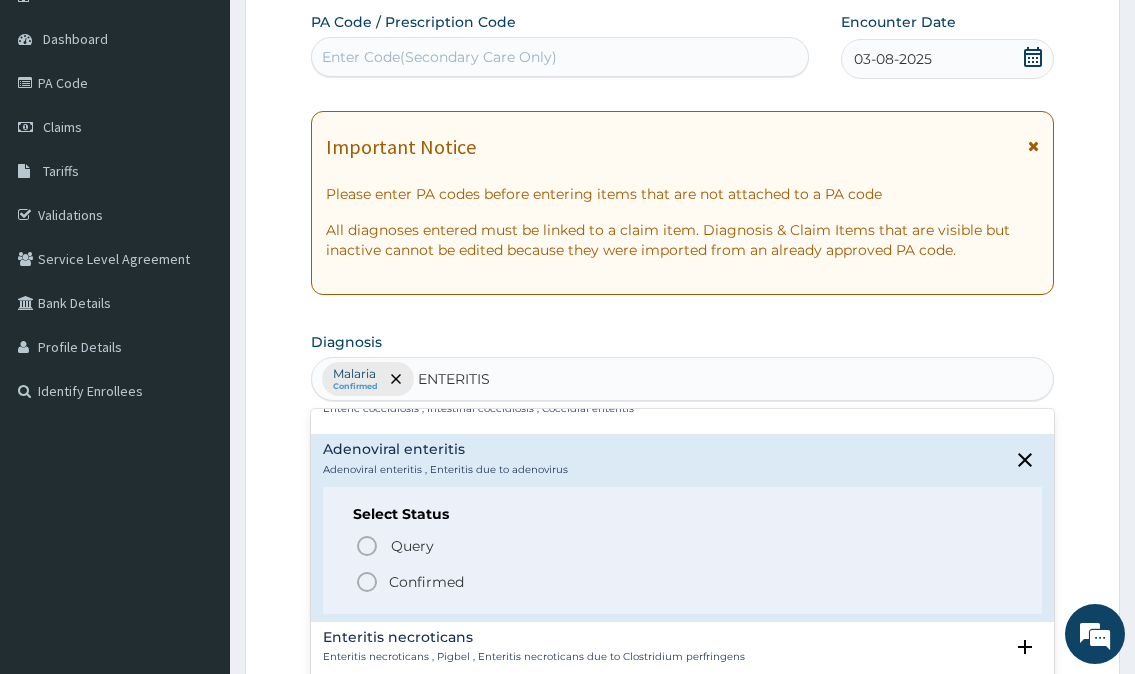 click 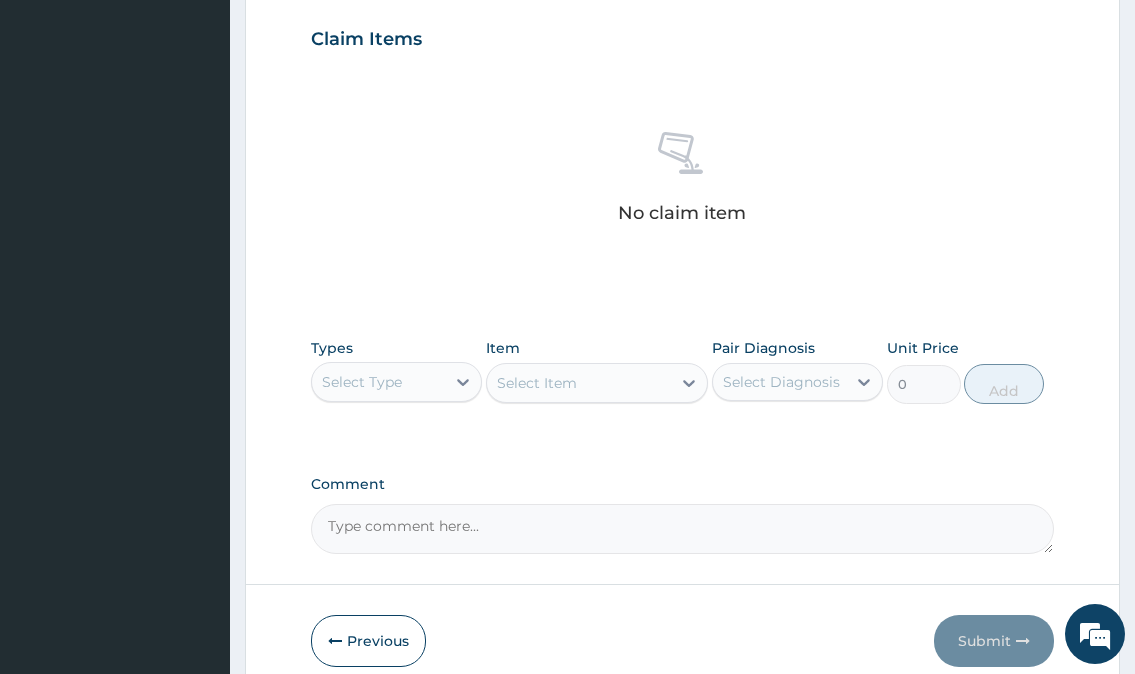 scroll, scrollTop: 679, scrollLeft: 0, axis: vertical 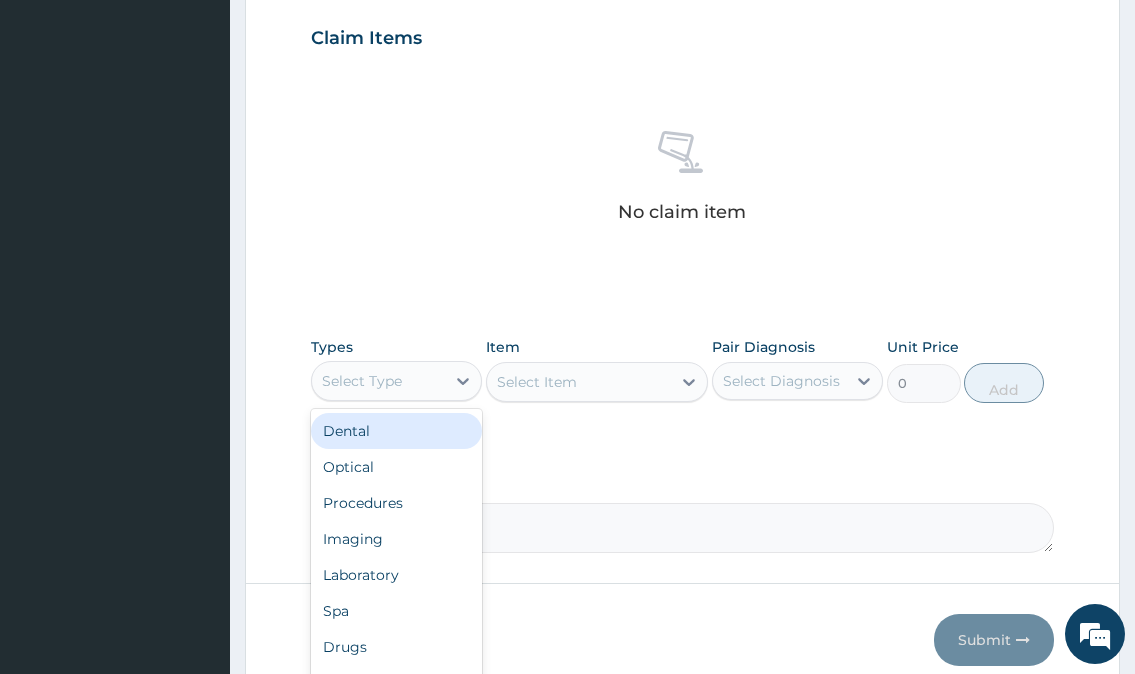 click on "Select Type" at bounding box center [362, 381] 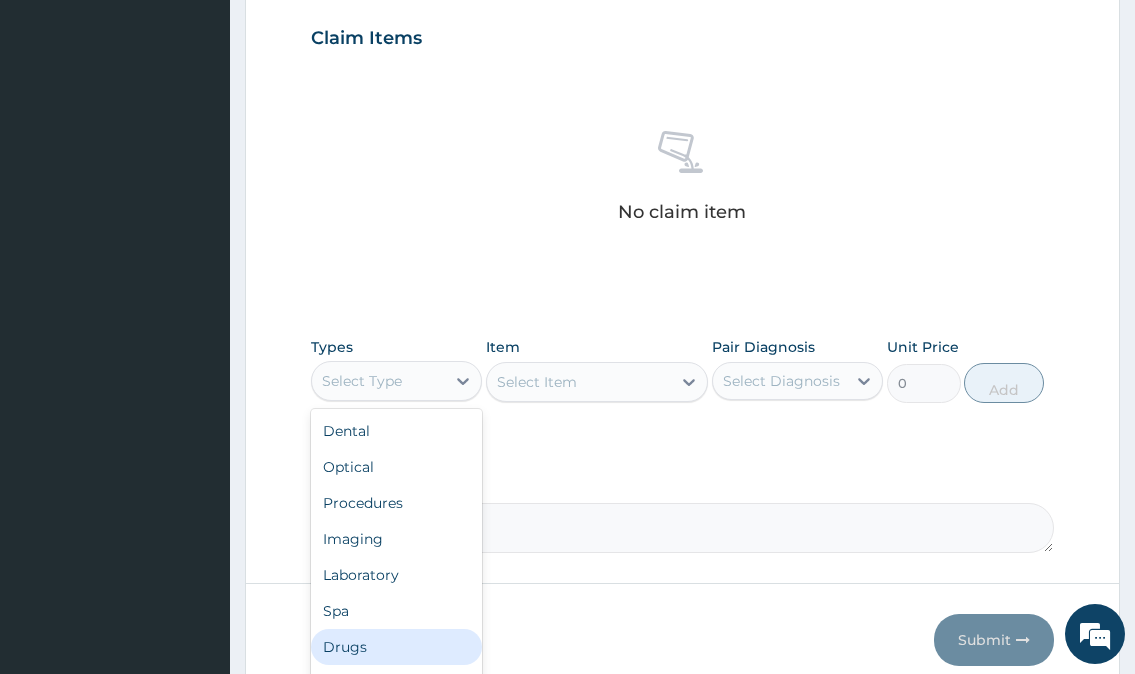 click on "Drugs" at bounding box center (396, 647) 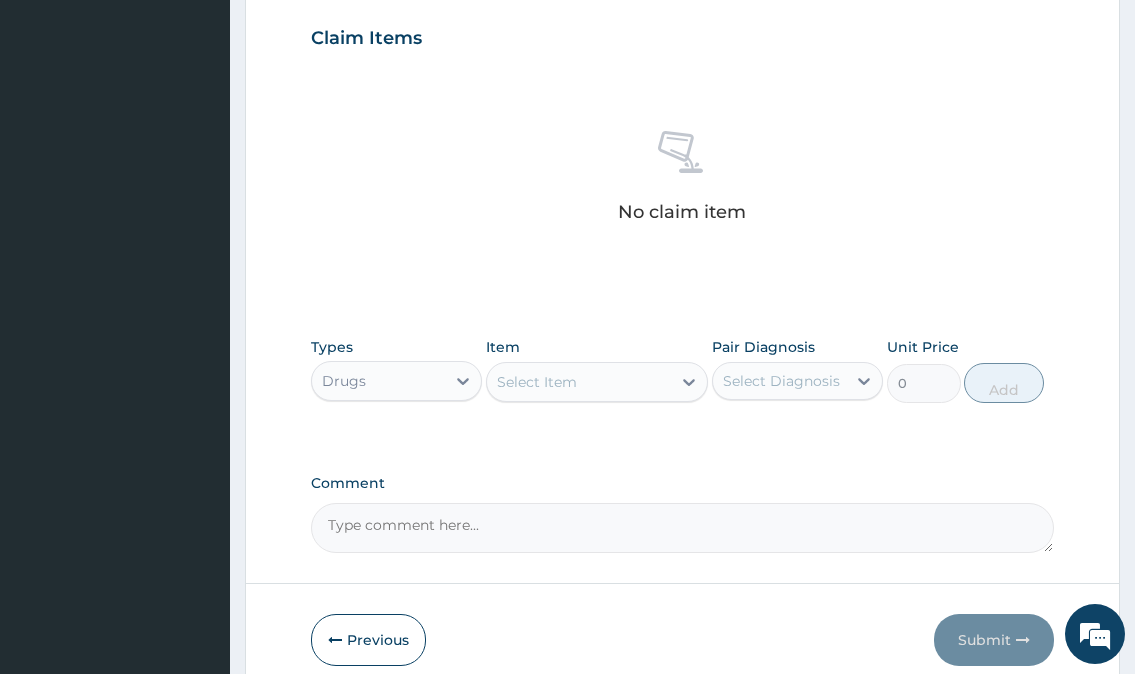click on "Select Item" at bounding box center (537, 382) 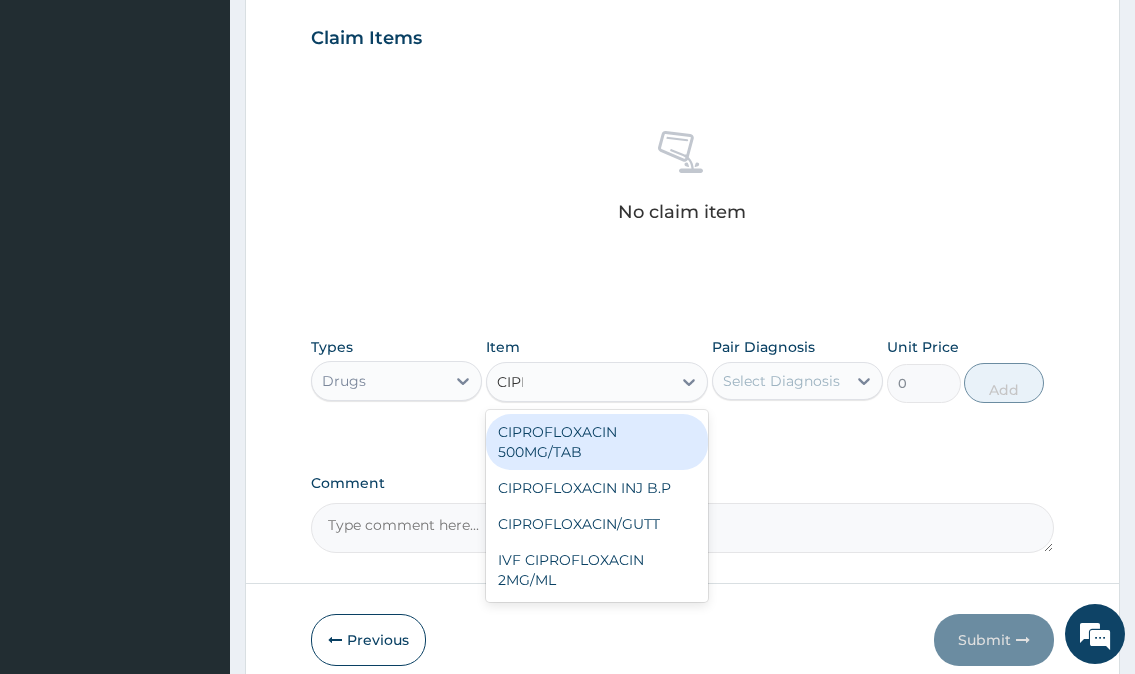 type on "CIPRO" 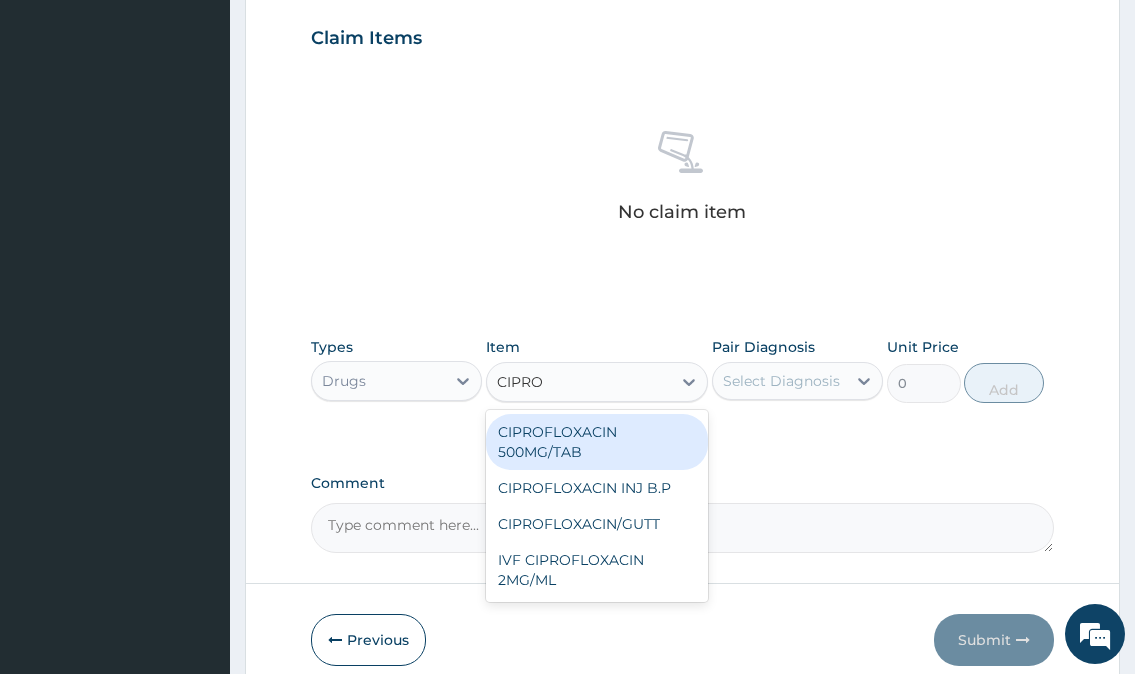 click on "CIPROFLOXACIN 500MG/TAB" at bounding box center (597, 442) 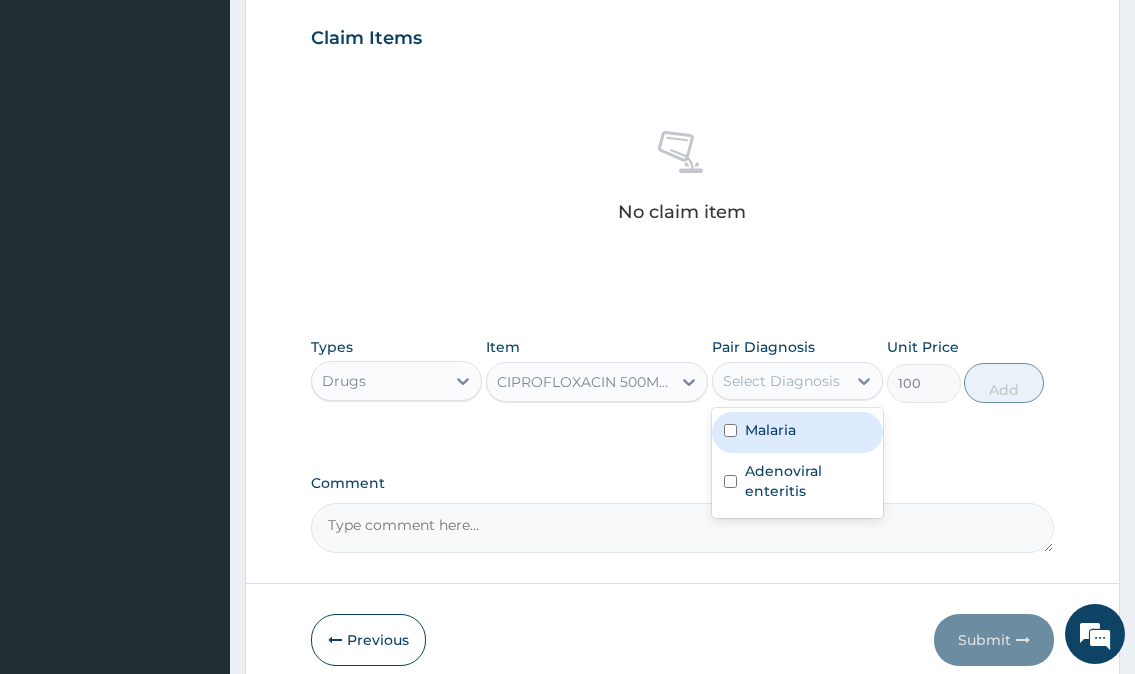 click on "Select Diagnosis" at bounding box center [781, 381] 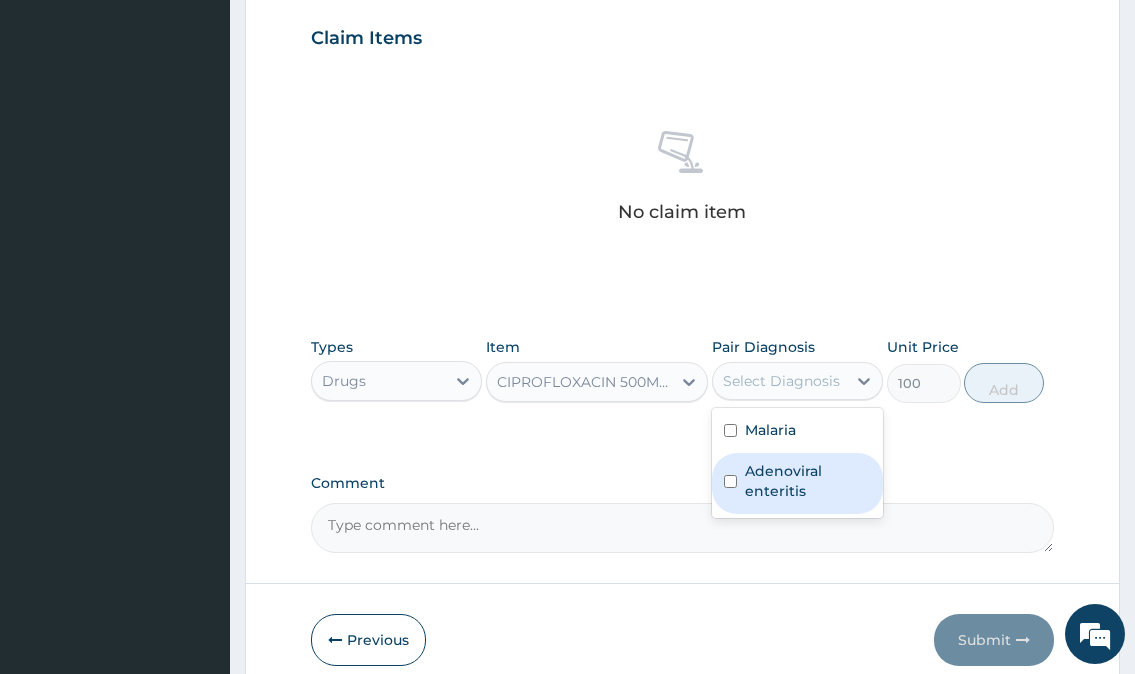 click on "Adenoviral enteritis" at bounding box center (808, 481) 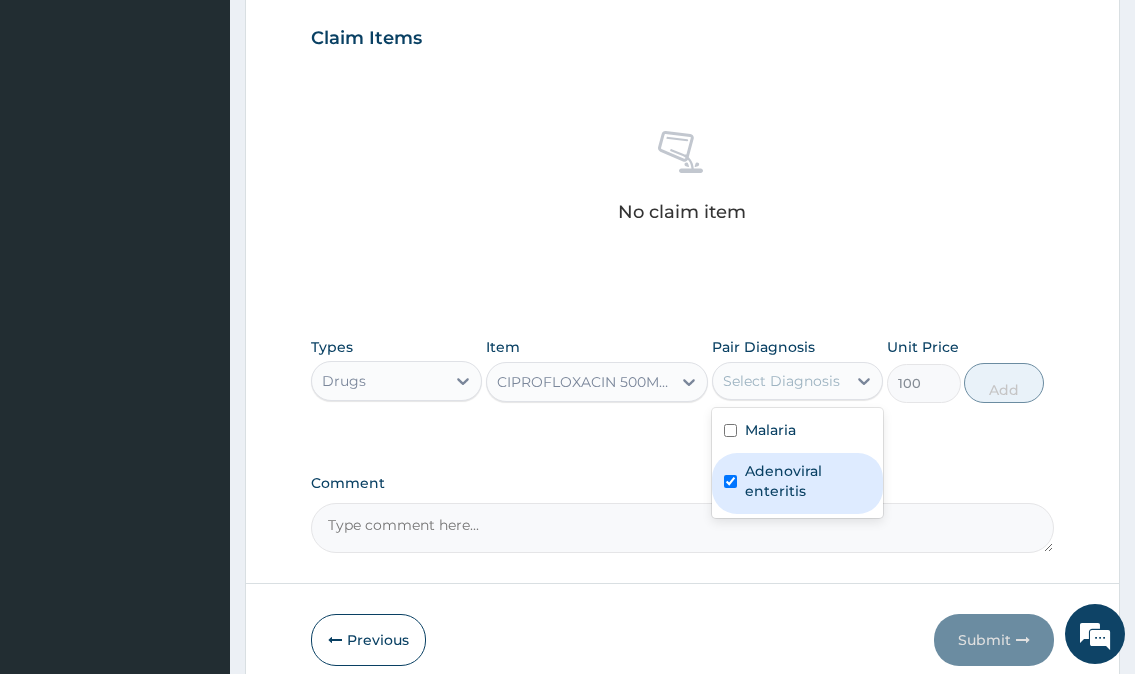 checkbox on "true" 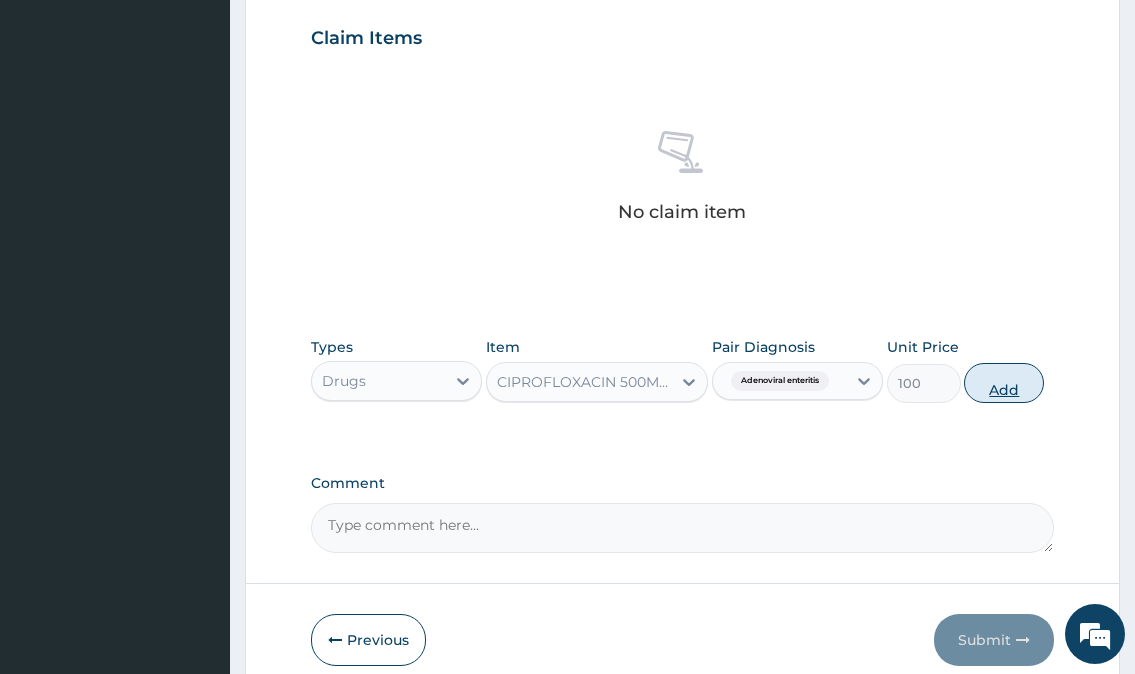 click on "Add" at bounding box center [1004, 383] 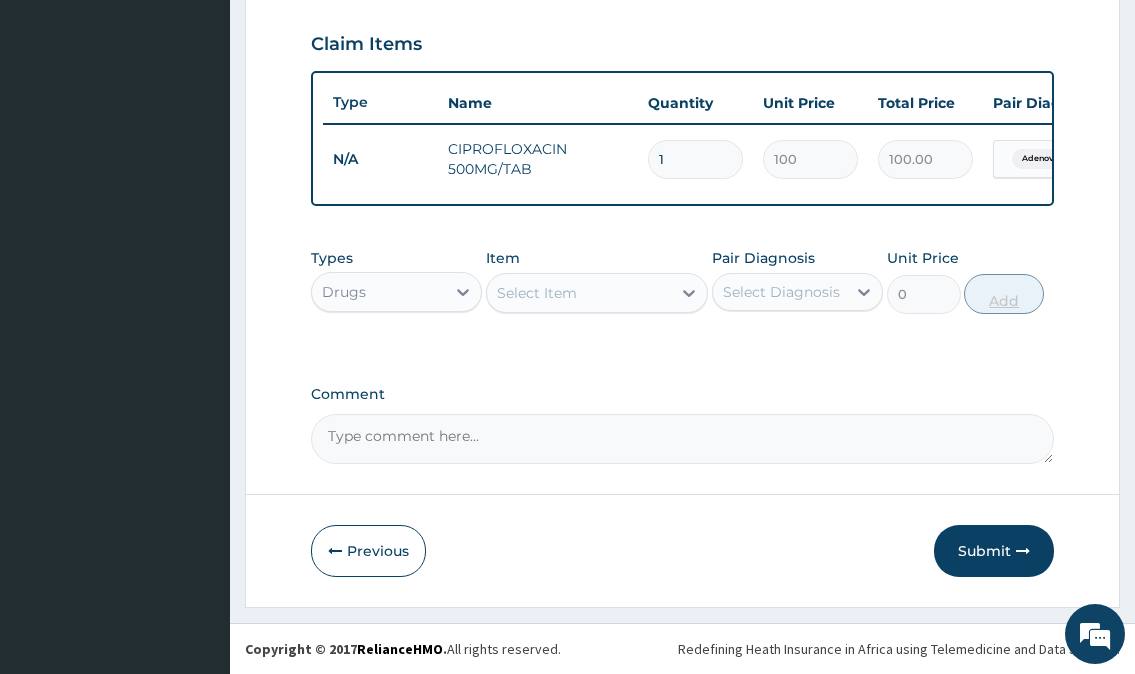 type on "10" 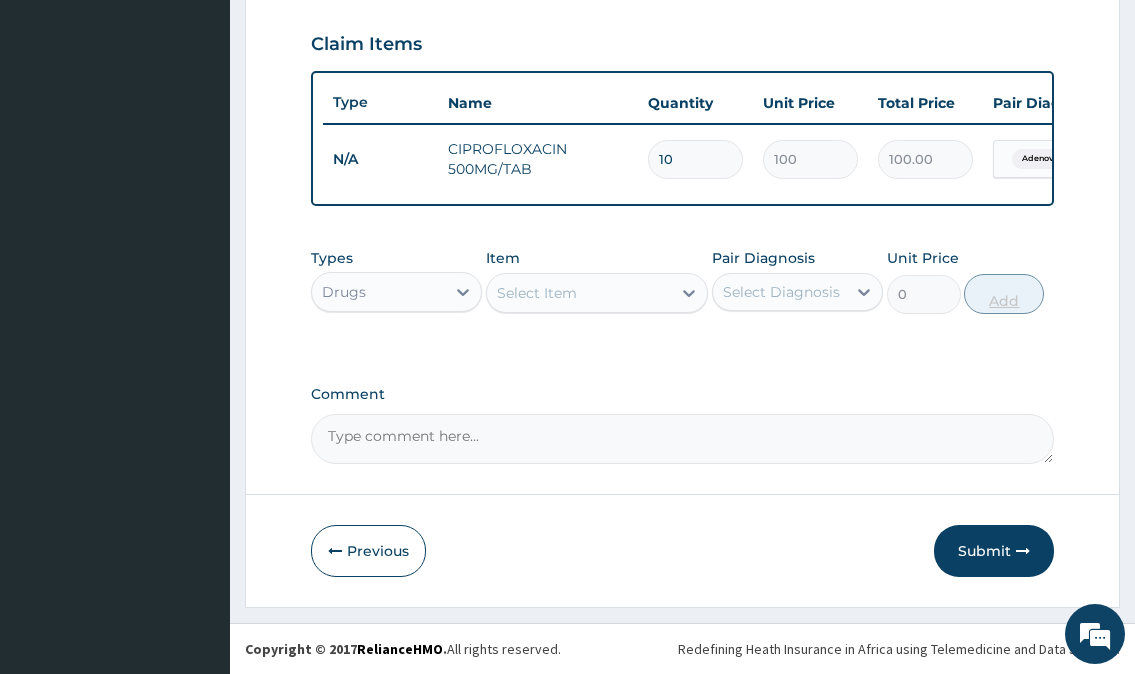 type on "1000.00" 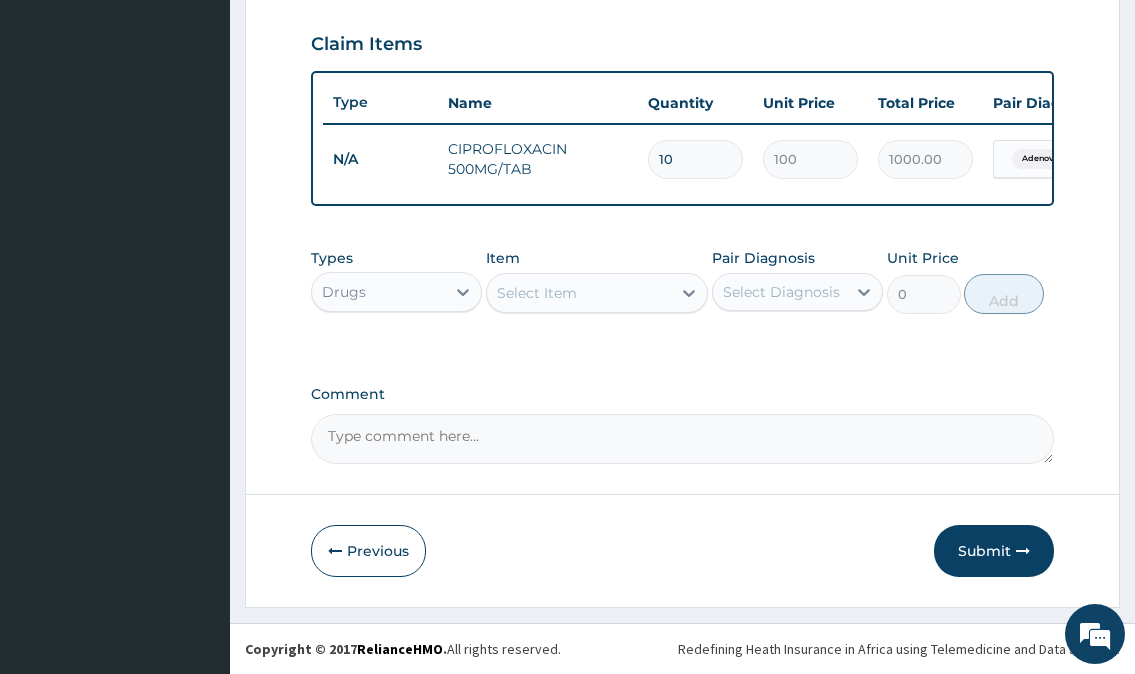 type on "10" 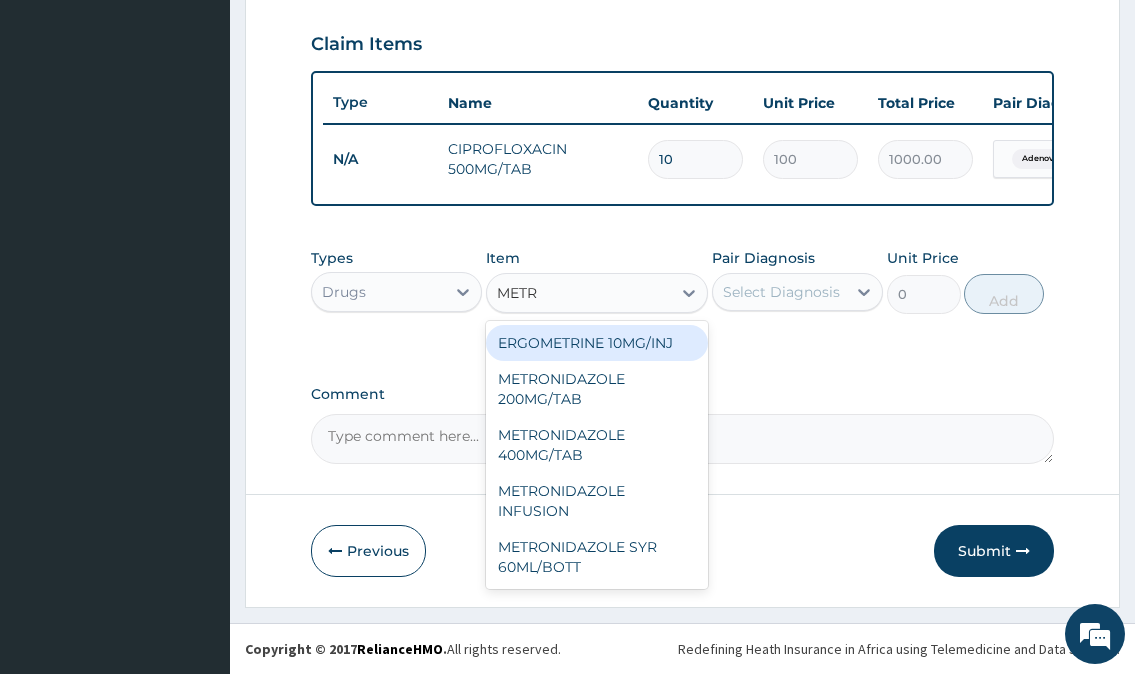 type on "METRO" 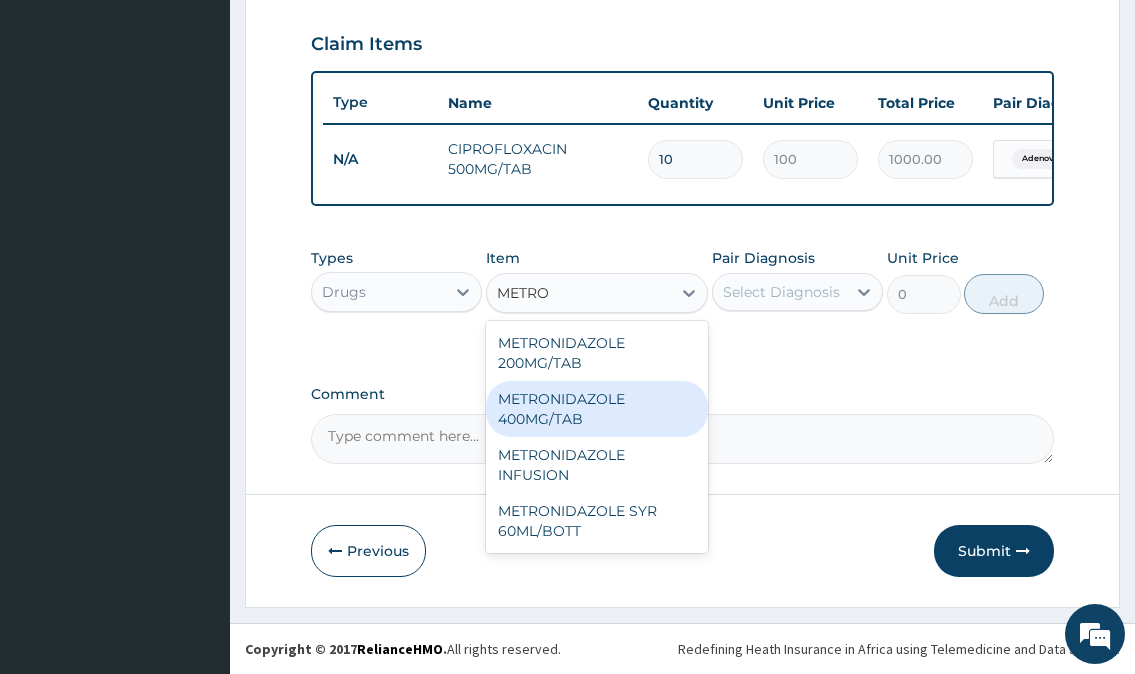 click on "METRONIDAZOLE 400MG/TAB" at bounding box center [597, 409] 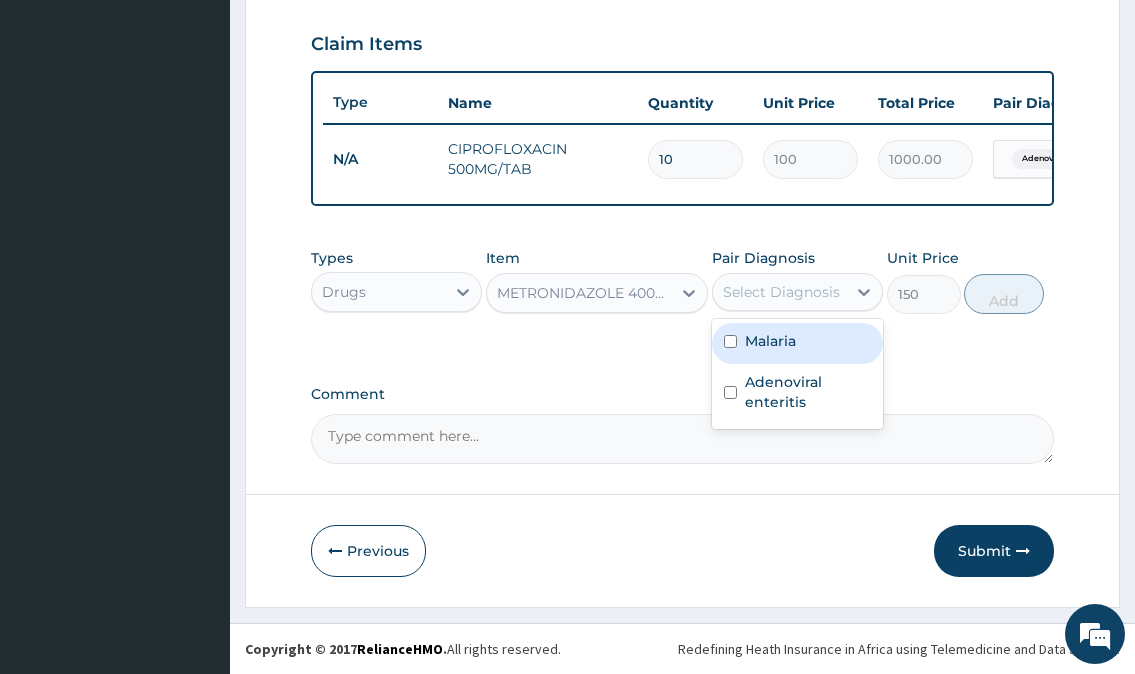click on "Select Diagnosis" at bounding box center (781, 292) 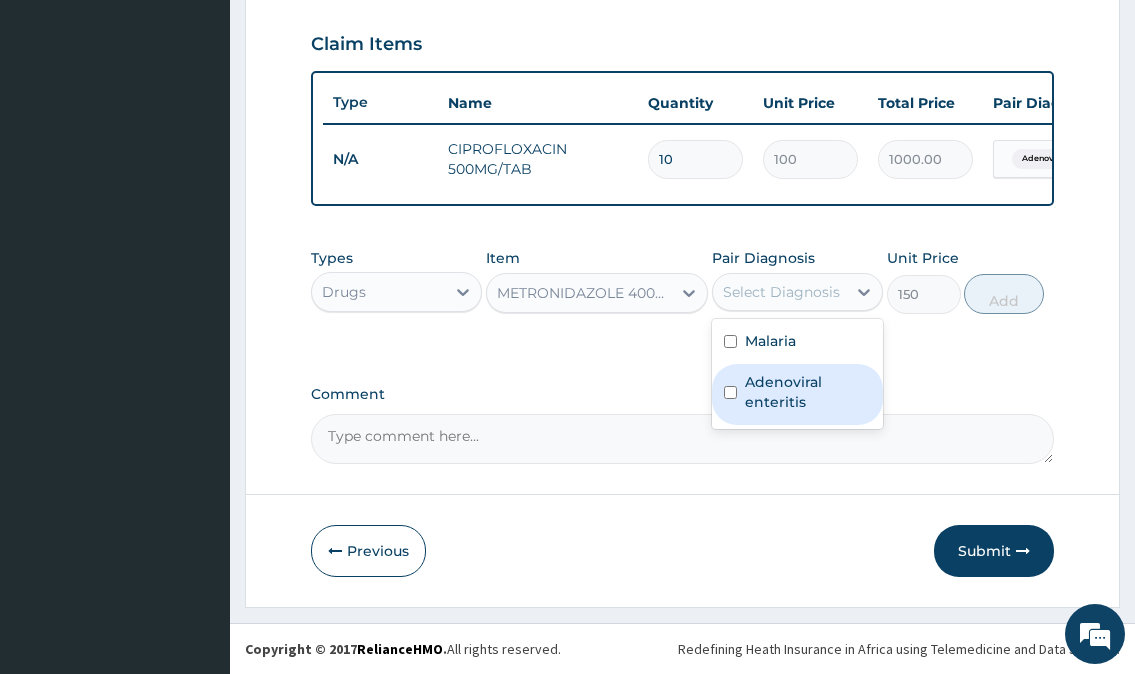 click on "Adenoviral enteritis" at bounding box center [808, 392] 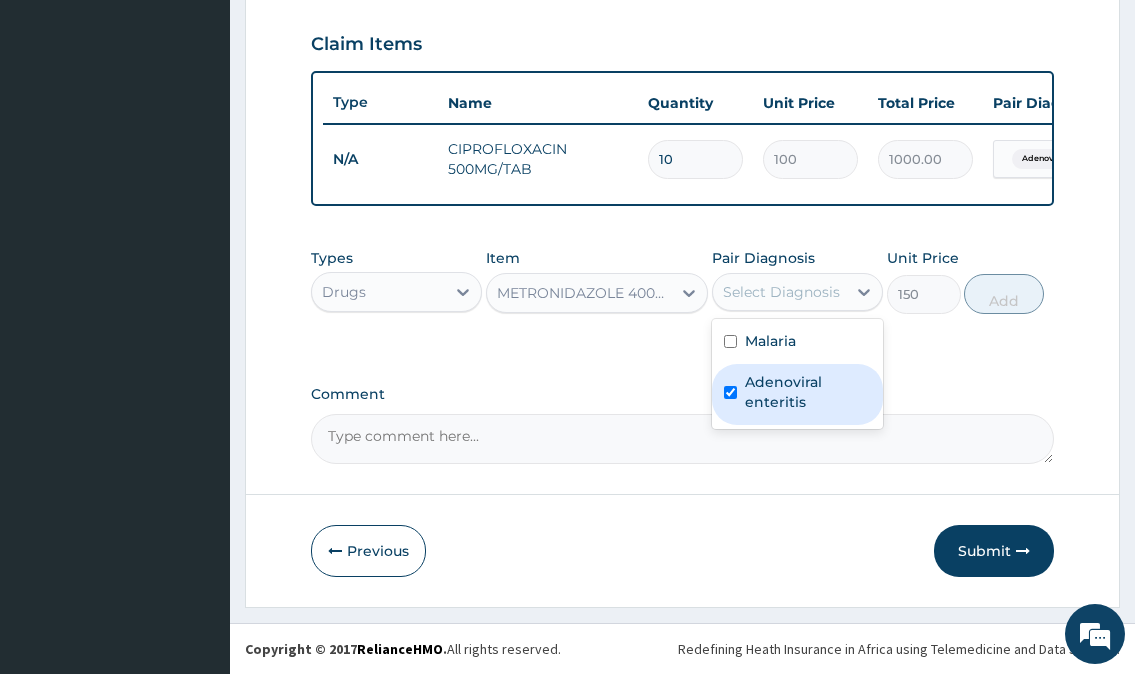 checkbox on "true" 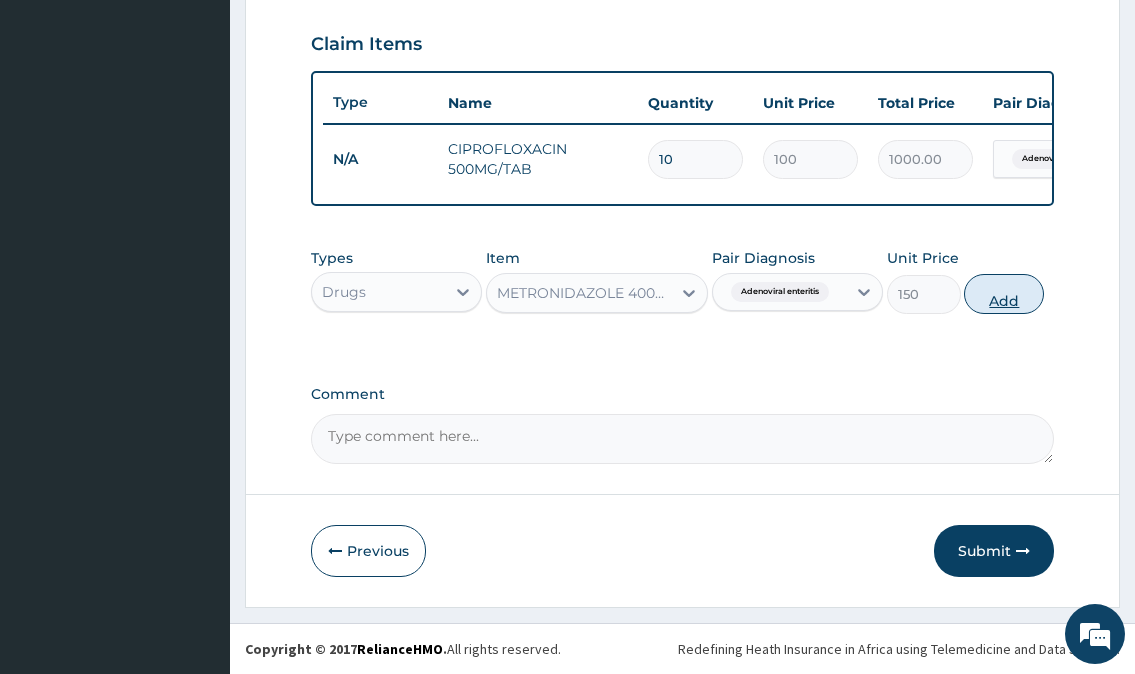 click on "Add" at bounding box center (1004, 294) 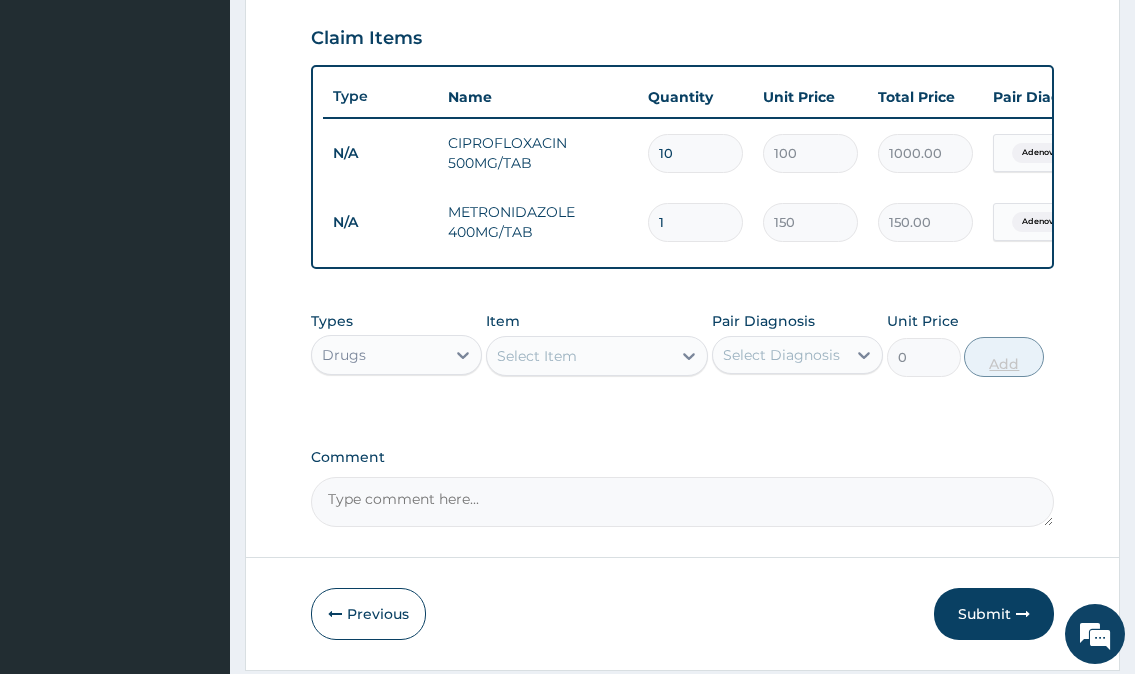 type on "15" 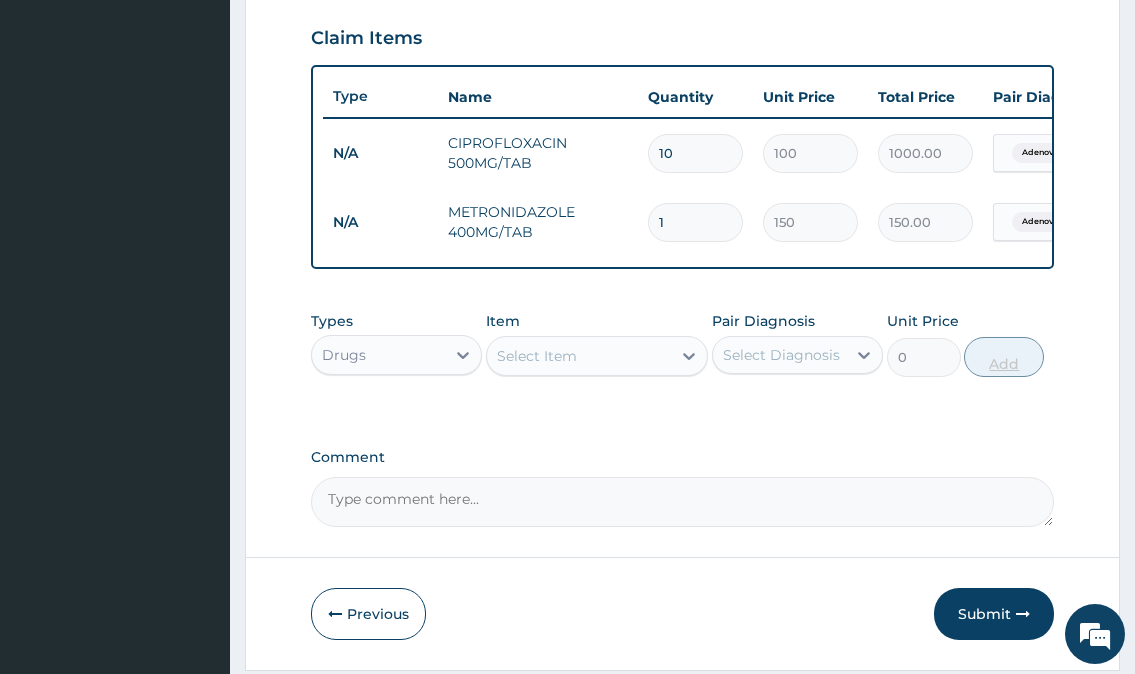 type on "2250.00" 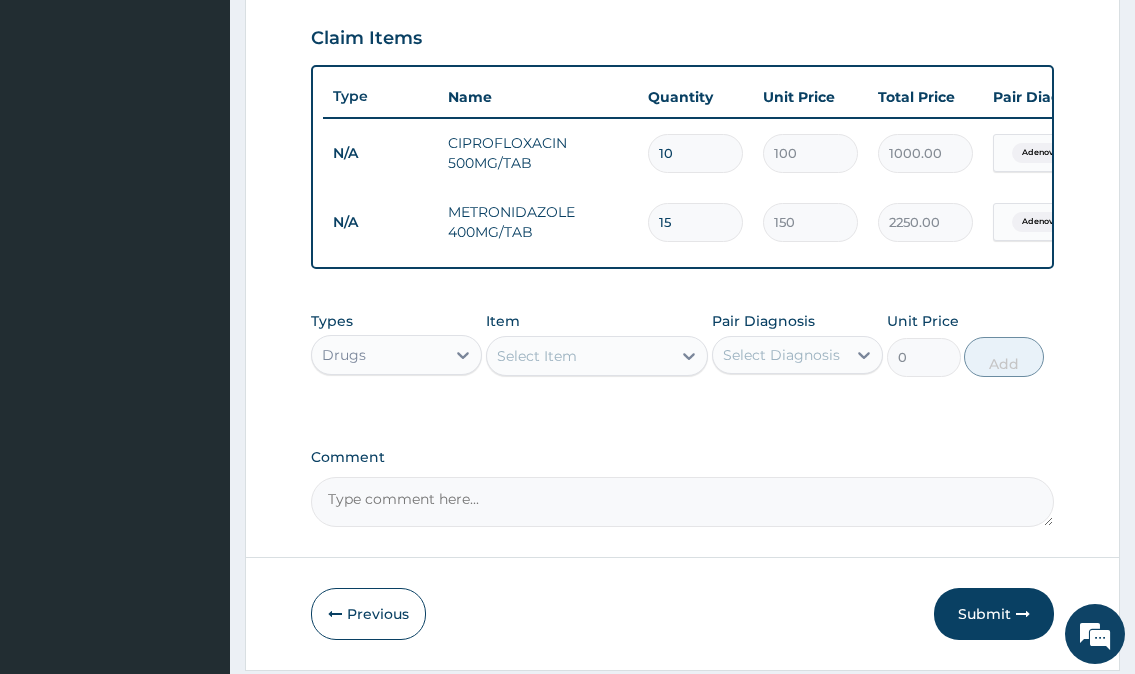 type on "15" 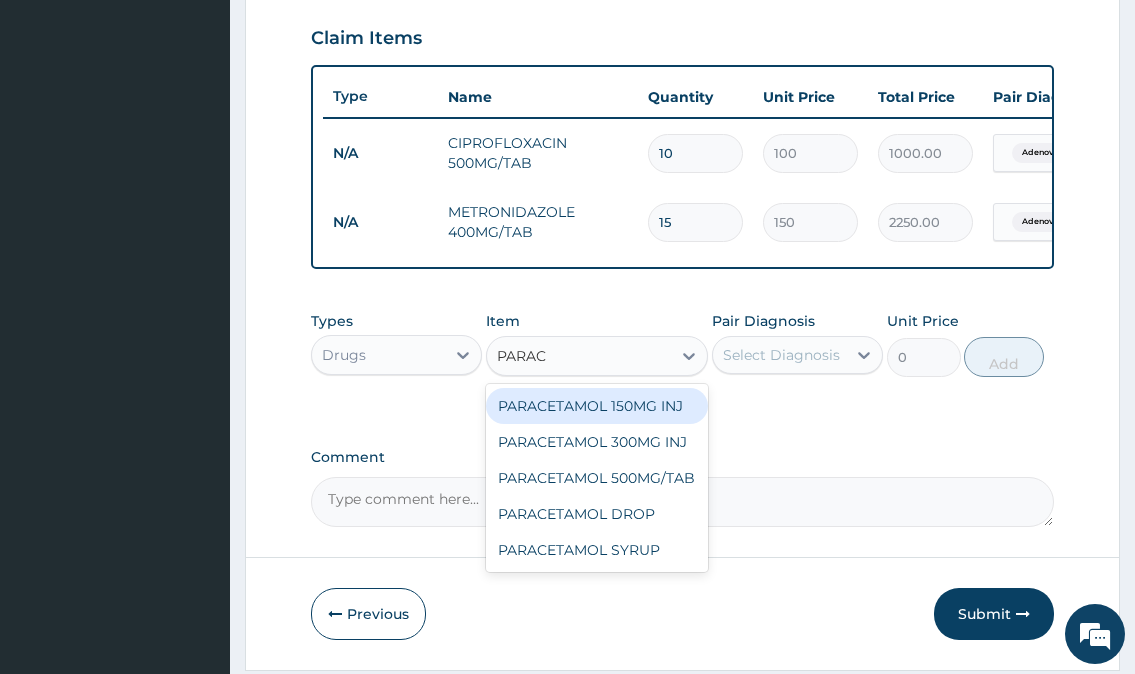 type on "PARACE" 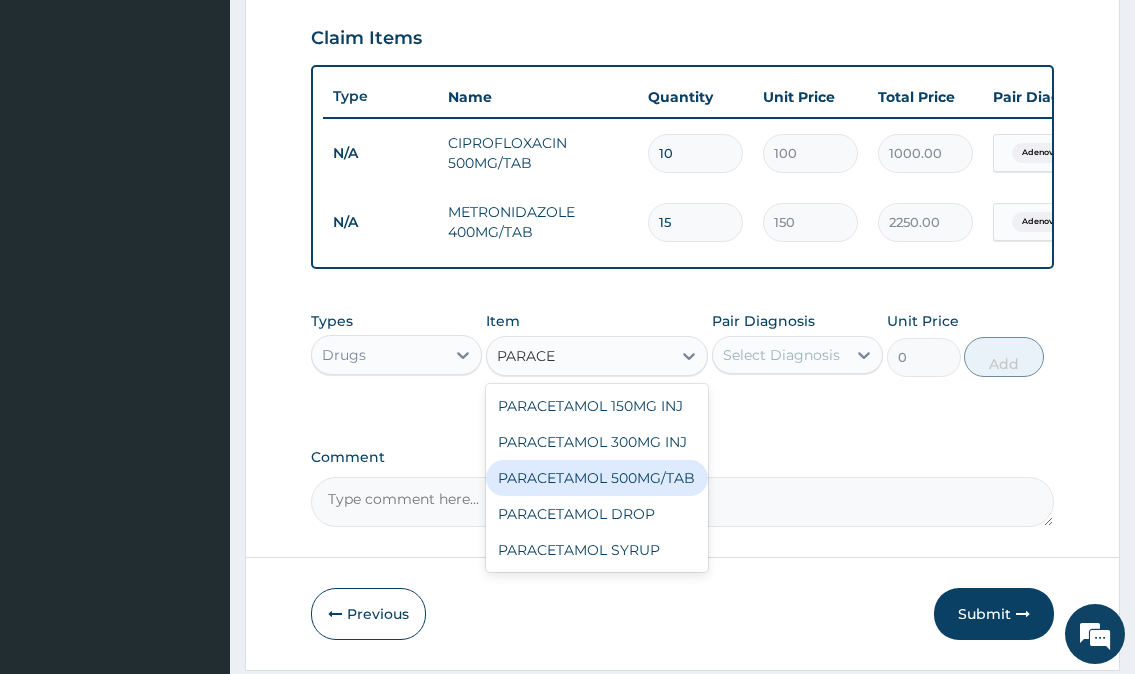 click on "PARACETAMOL 500MG/TAB" at bounding box center (597, 478) 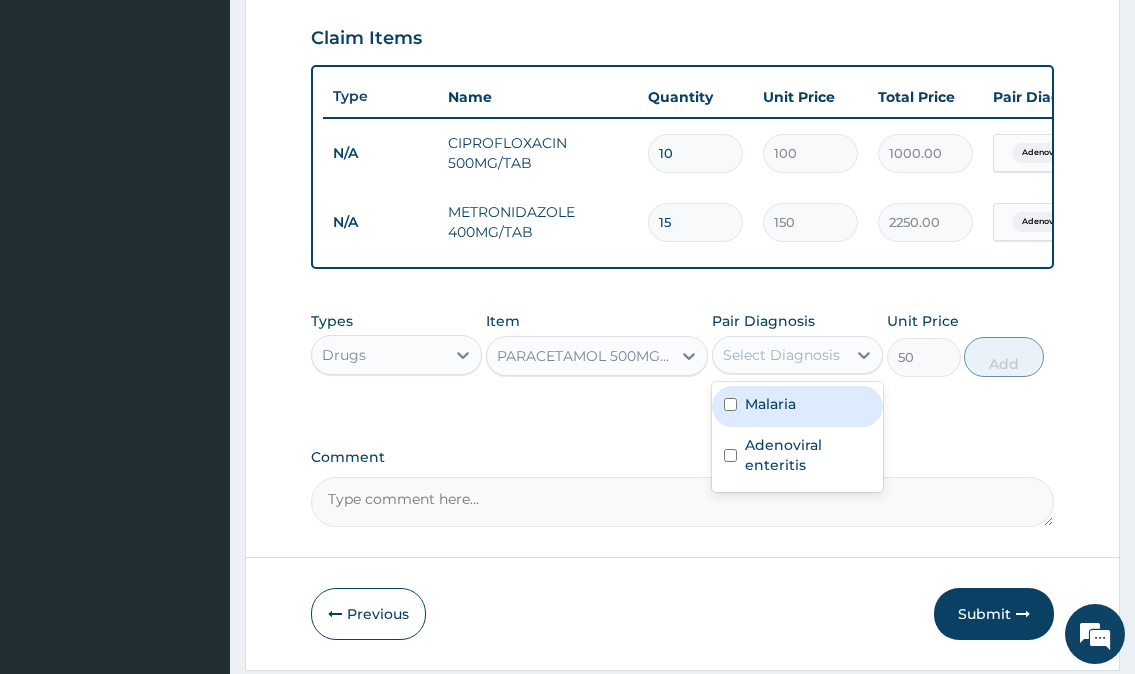 click on "Select Diagnosis" at bounding box center (781, 355) 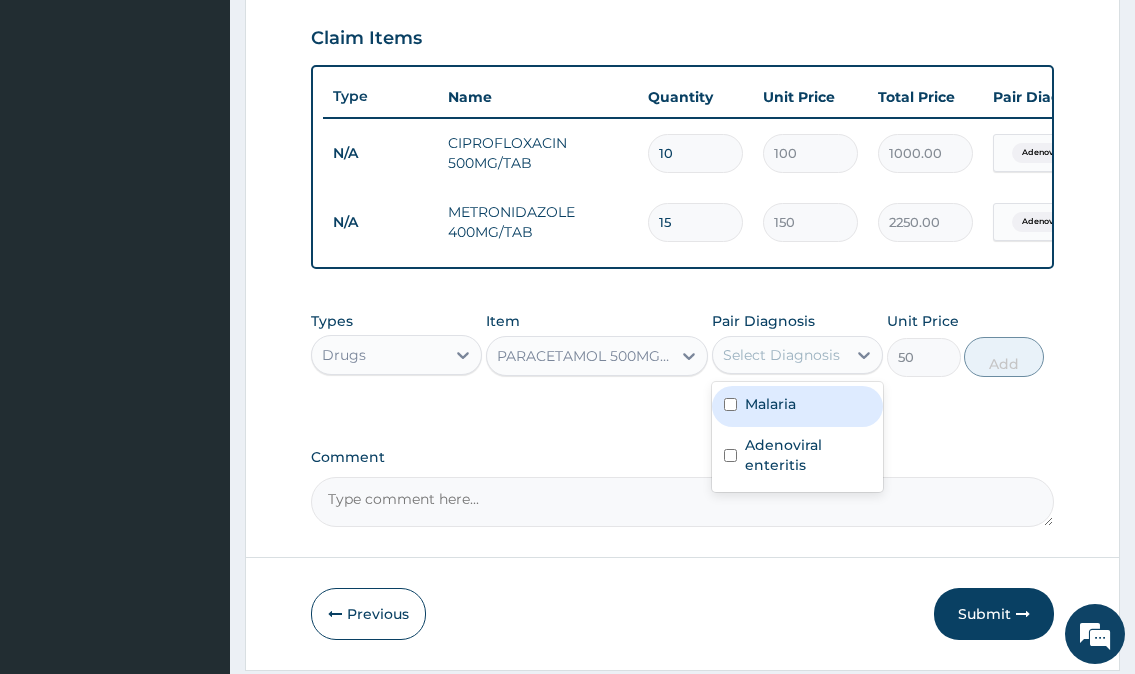click on "Malaria" at bounding box center (770, 404) 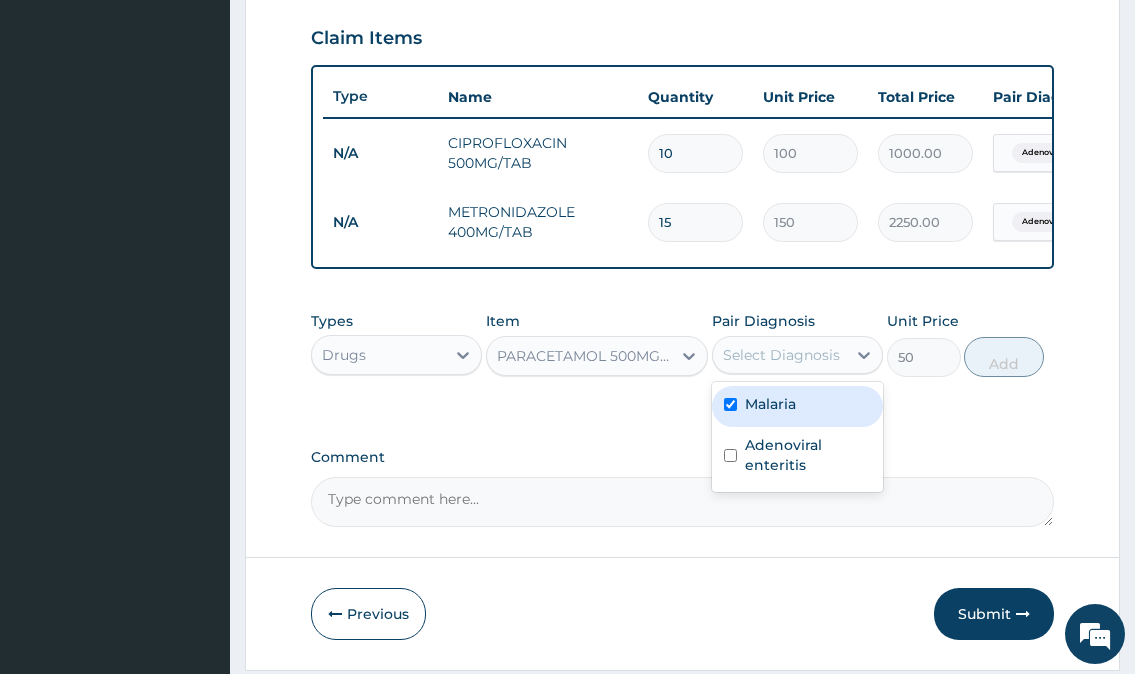 checkbox on "true" 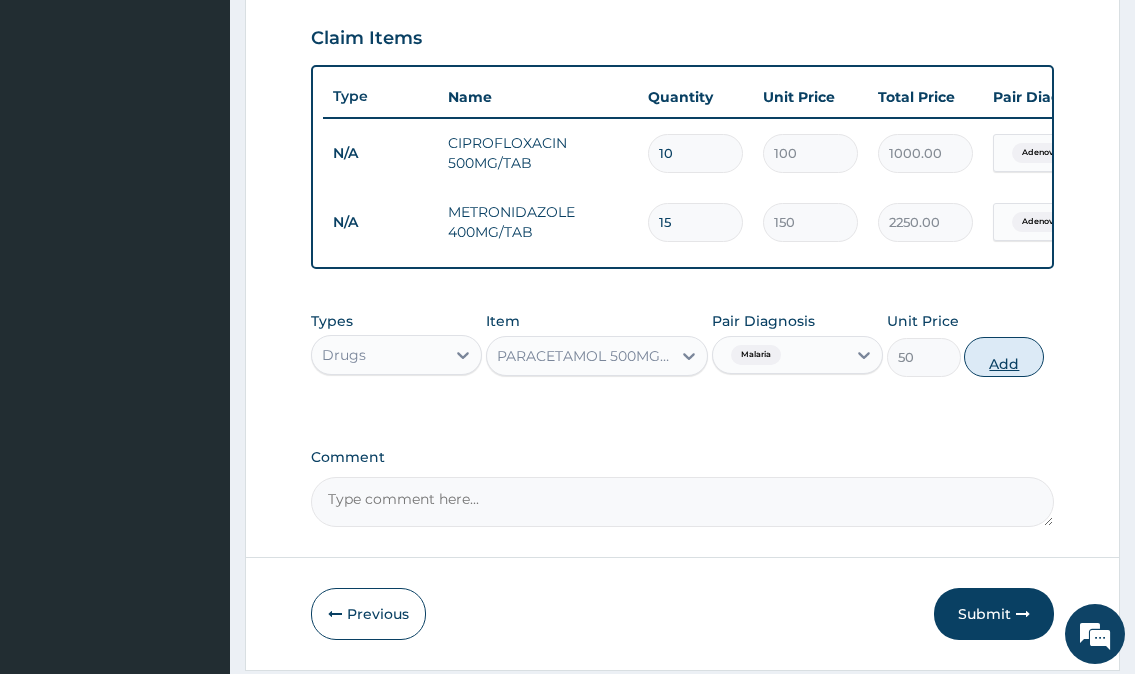 click on "Add" at bounding box center (1004, 357) 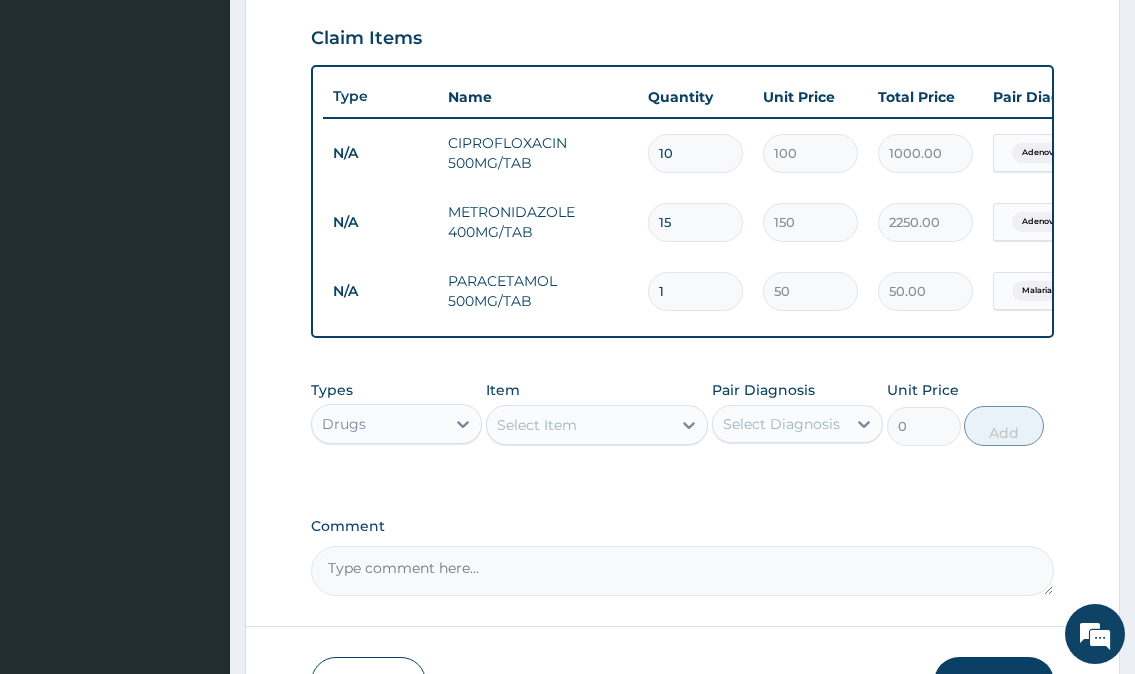 type on "18" 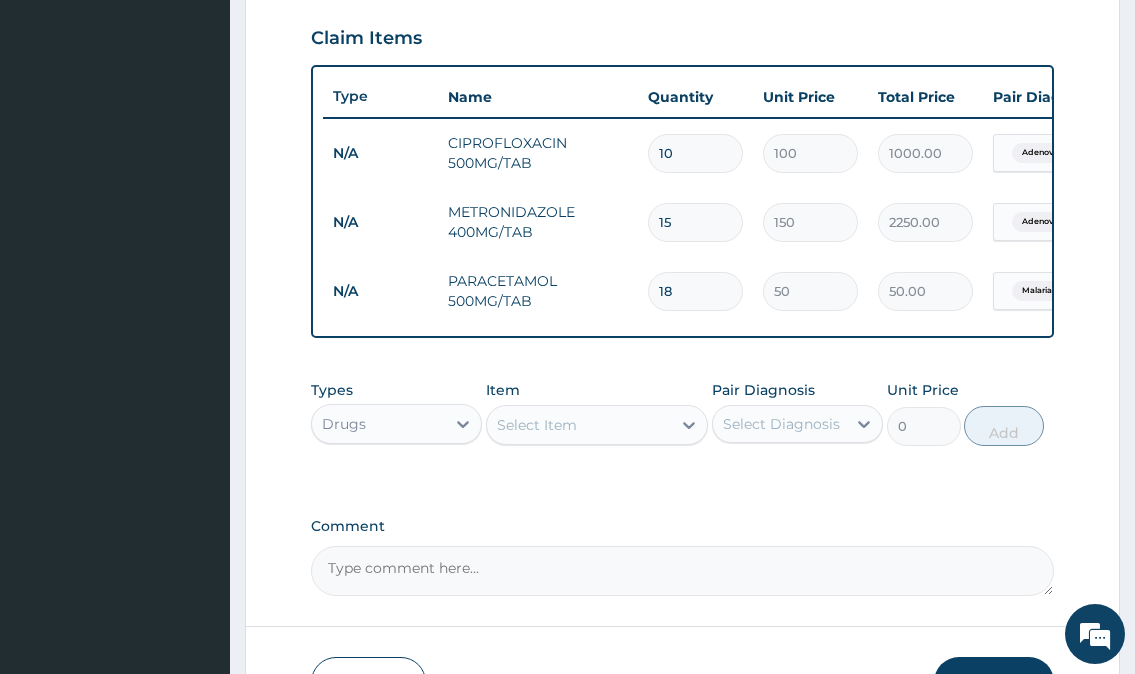 type on "900.00" 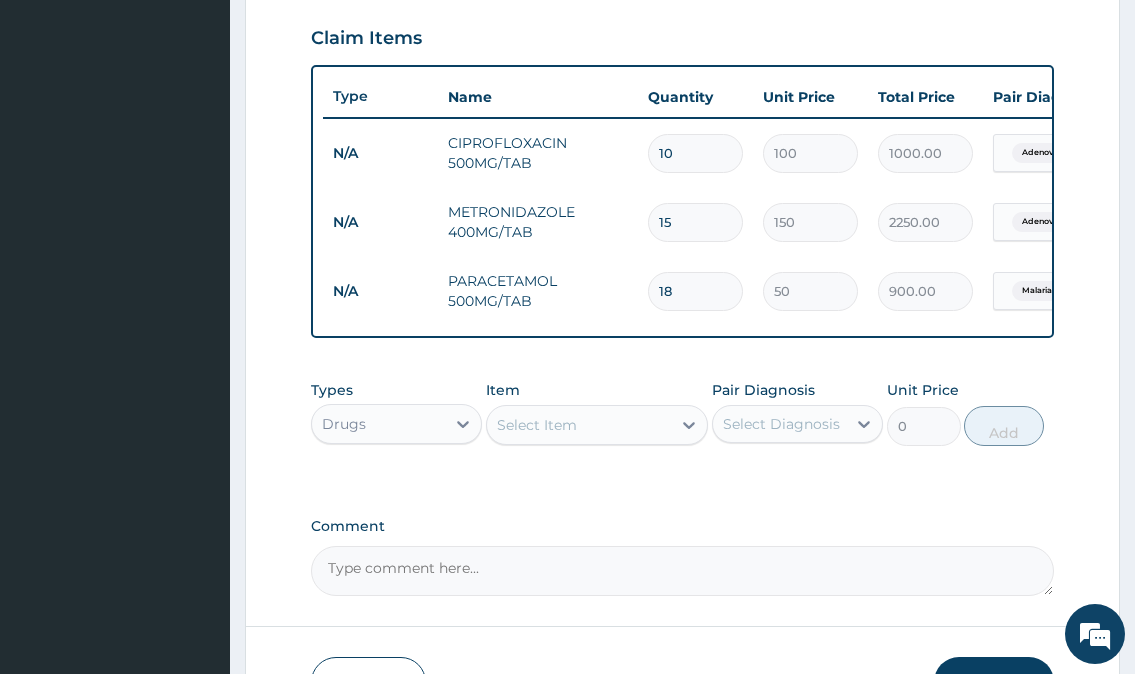 type on "18" 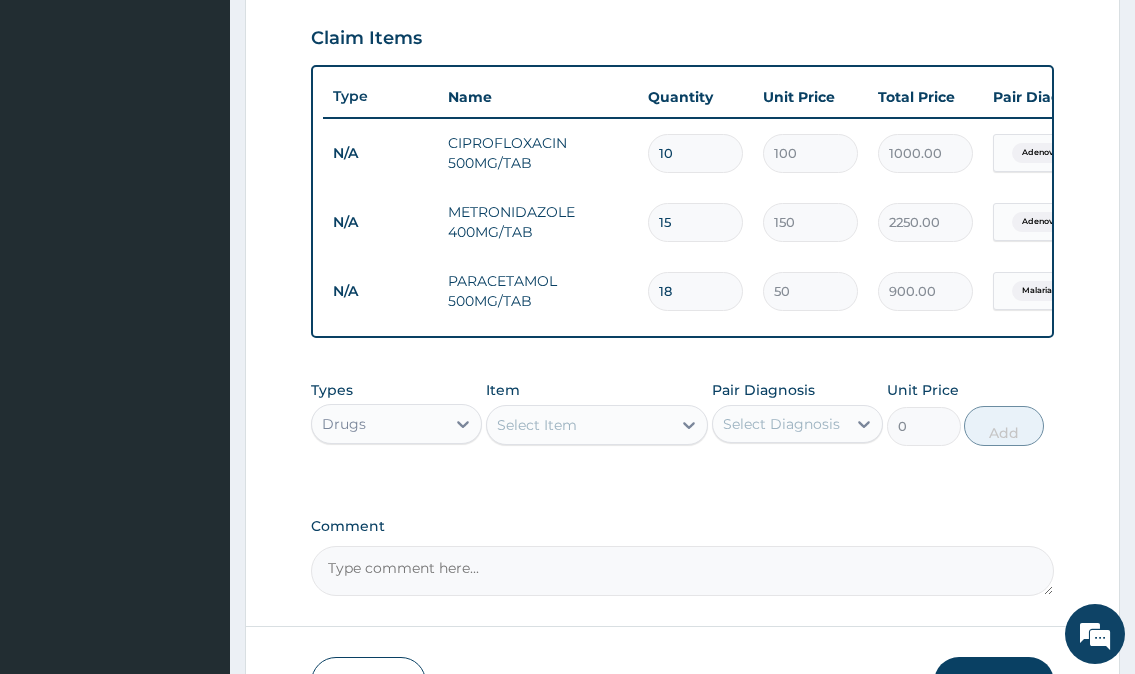 click on "Select Item" at bounding box center (537, 425) 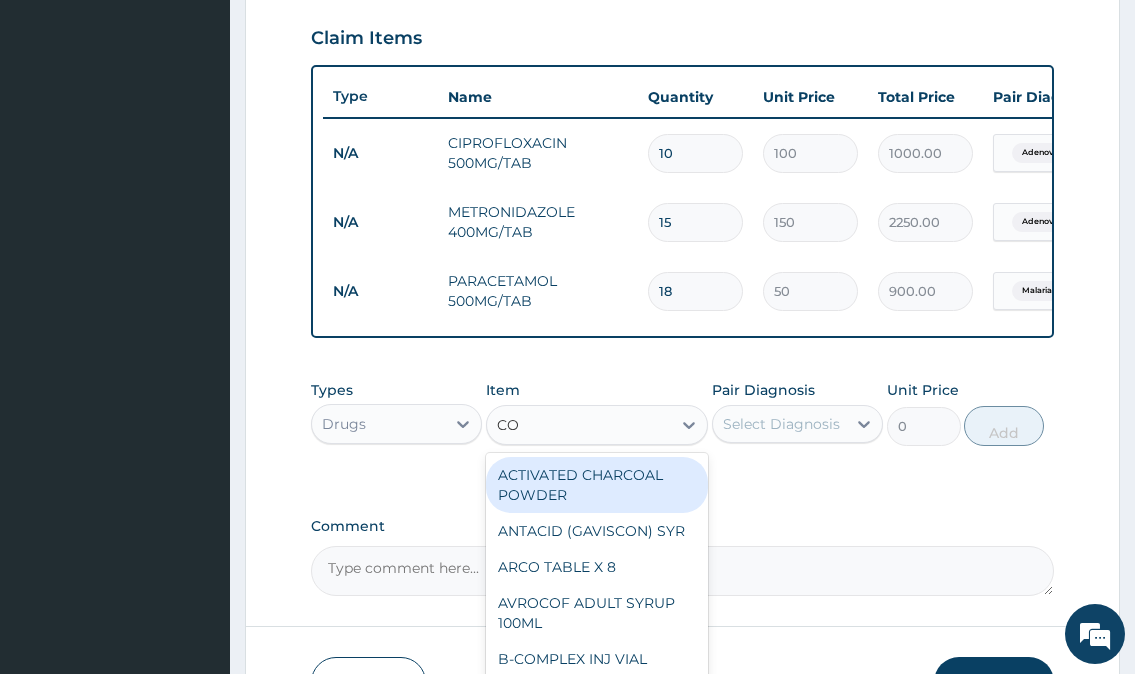 type on "COA" 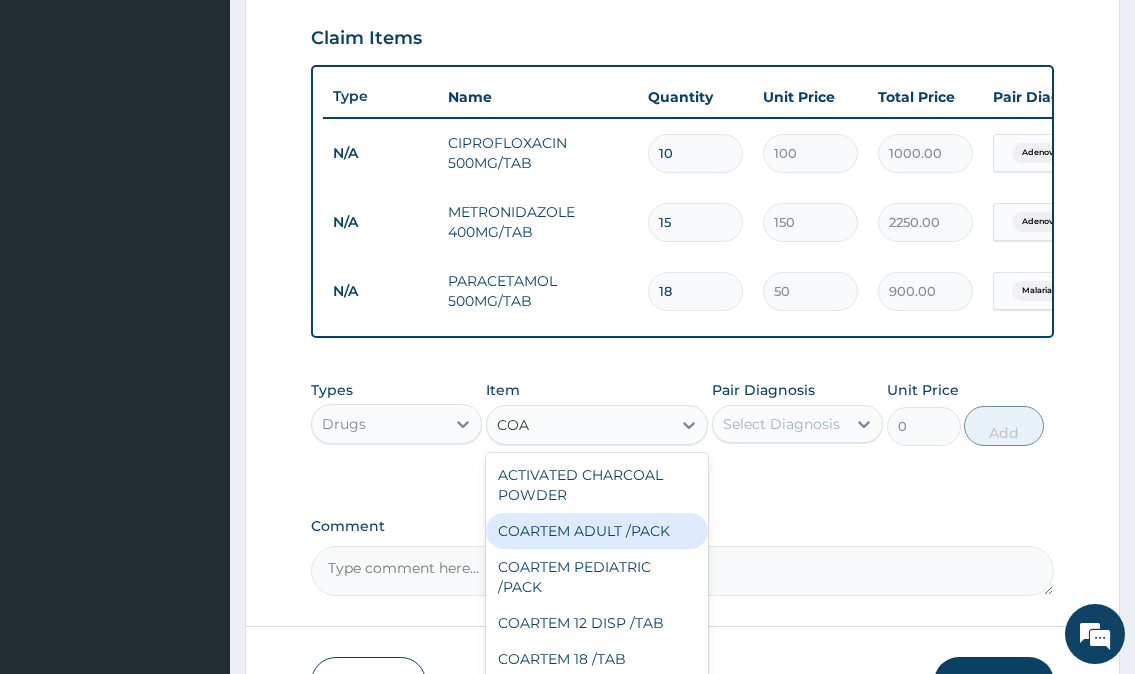 click on "COARTEM ADULT /PACK" at bounding box center (597, 531) 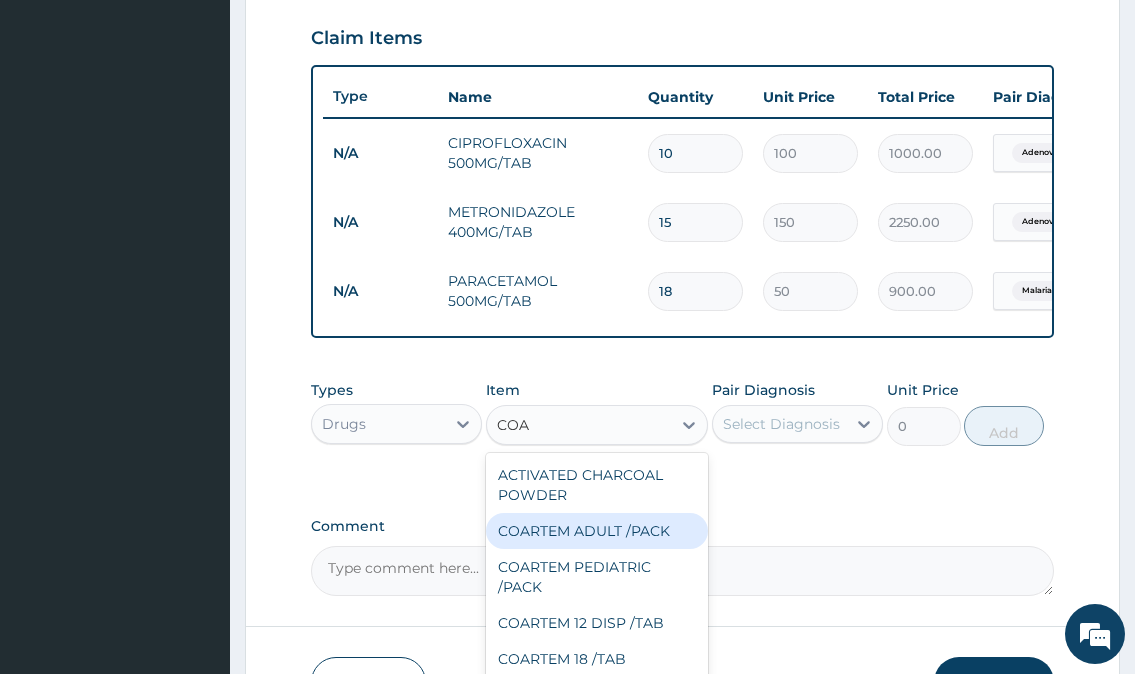 type 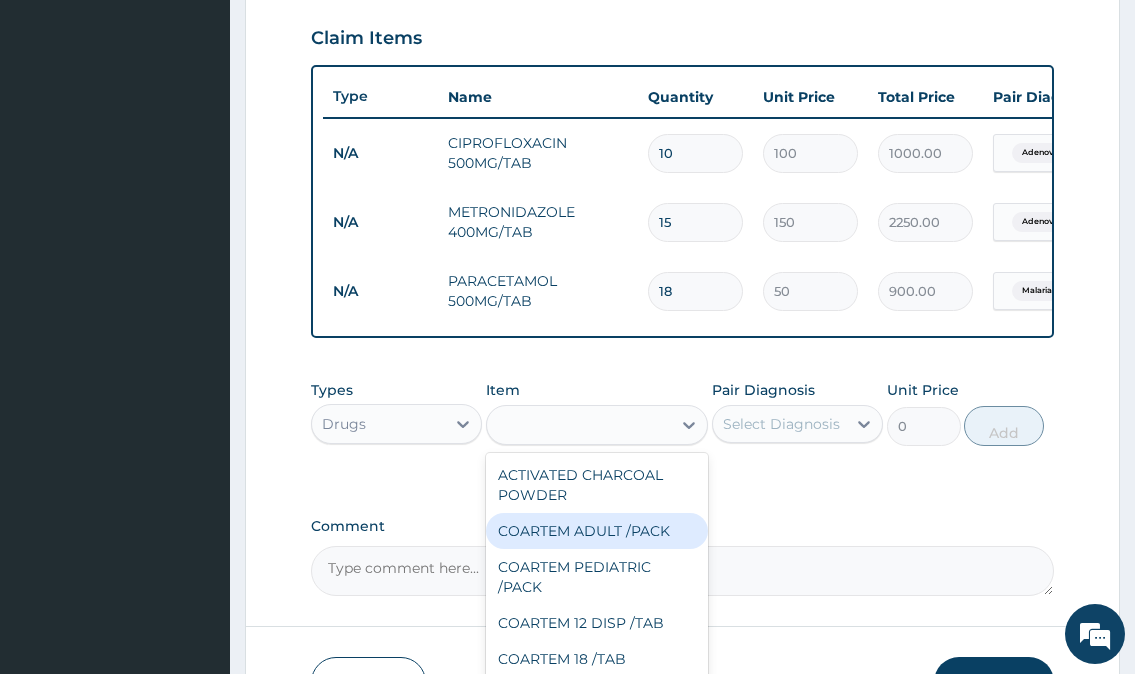 type on "2160" 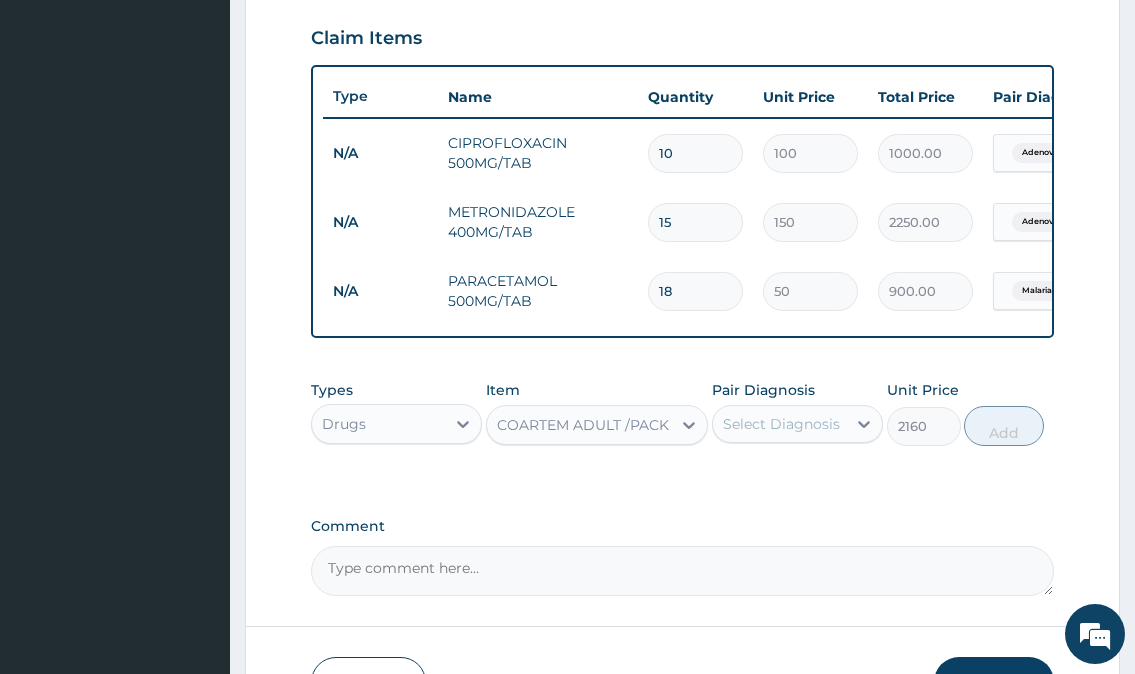 click on "Select Diagnosis" at bounding box center [779, 424] 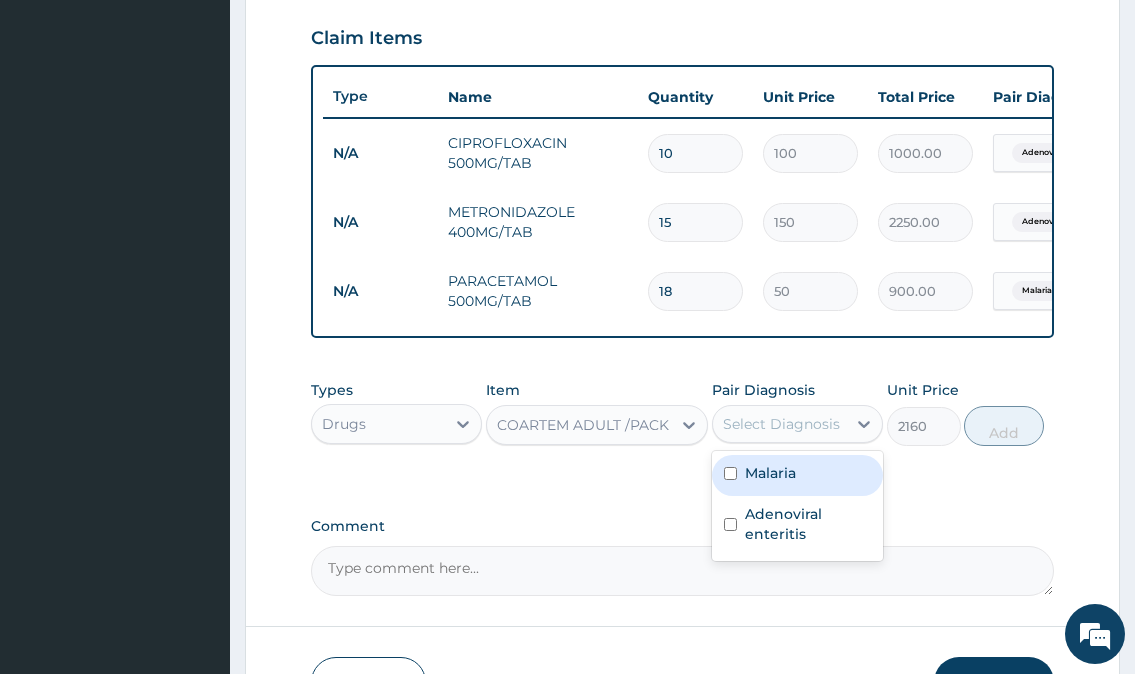 drag, startPoint x: 783, startPoint y: 486, endPoint x: 783, endPoint y: 545, distance: 59 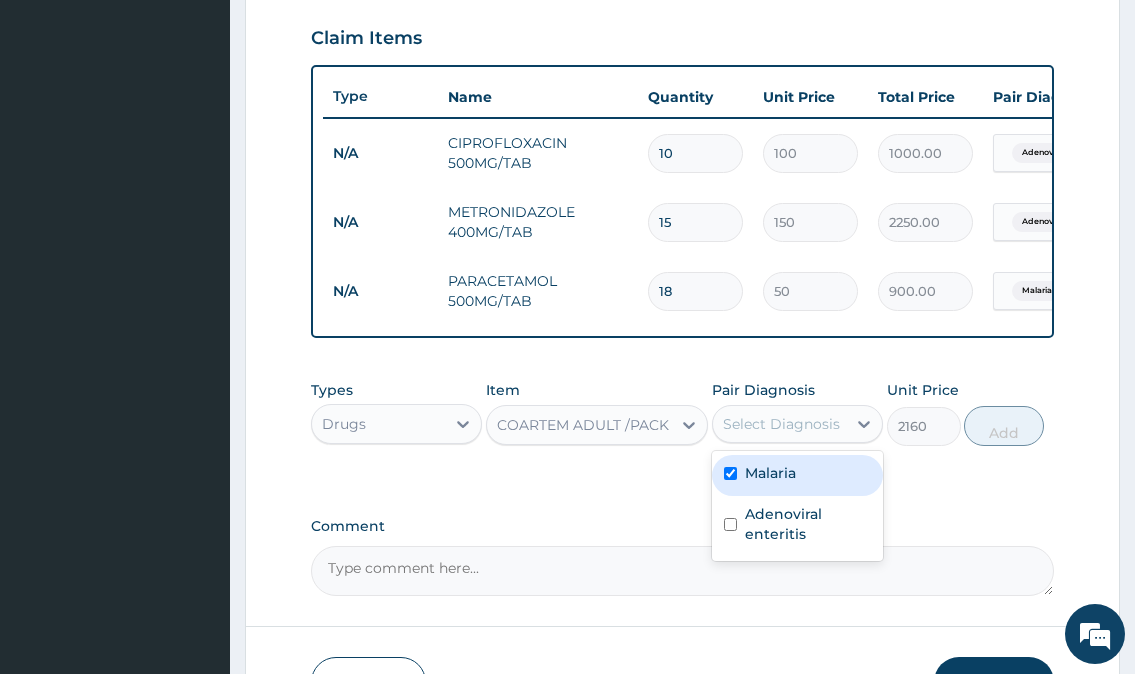 checkbox on "true" 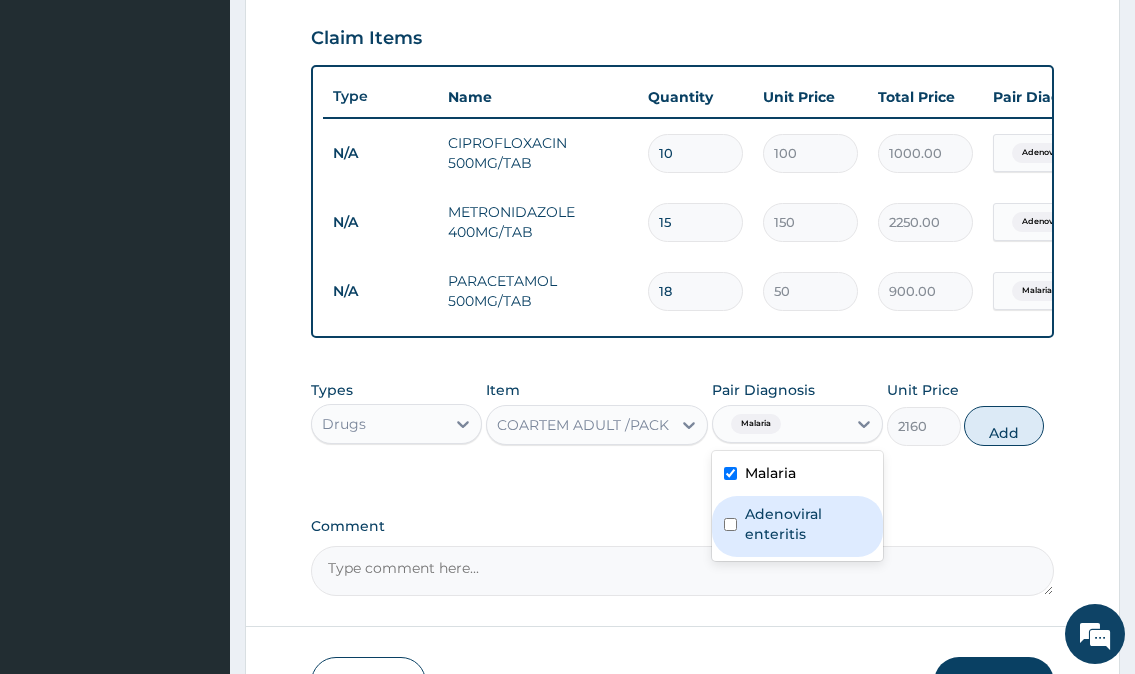 click on "Adenoviral enteritis" at bounding box center [808, 524] 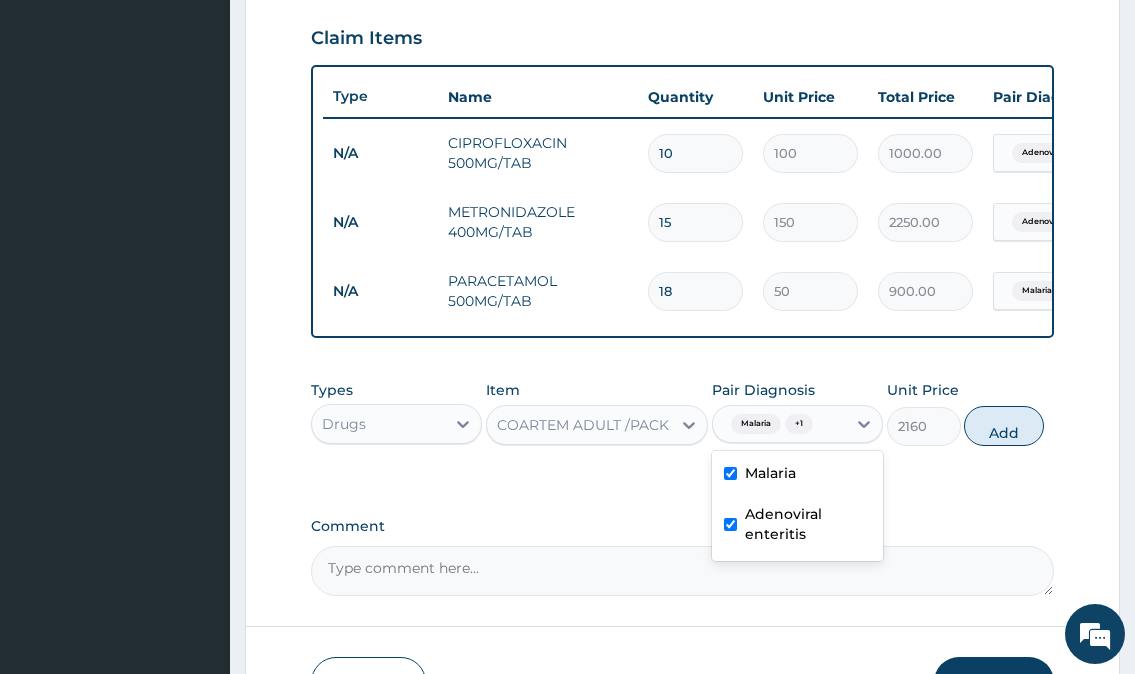 drag, startPoint x: 727, startPoint y: 535, endPoint x: 797, endPoint y: 537, distance: 70.028564 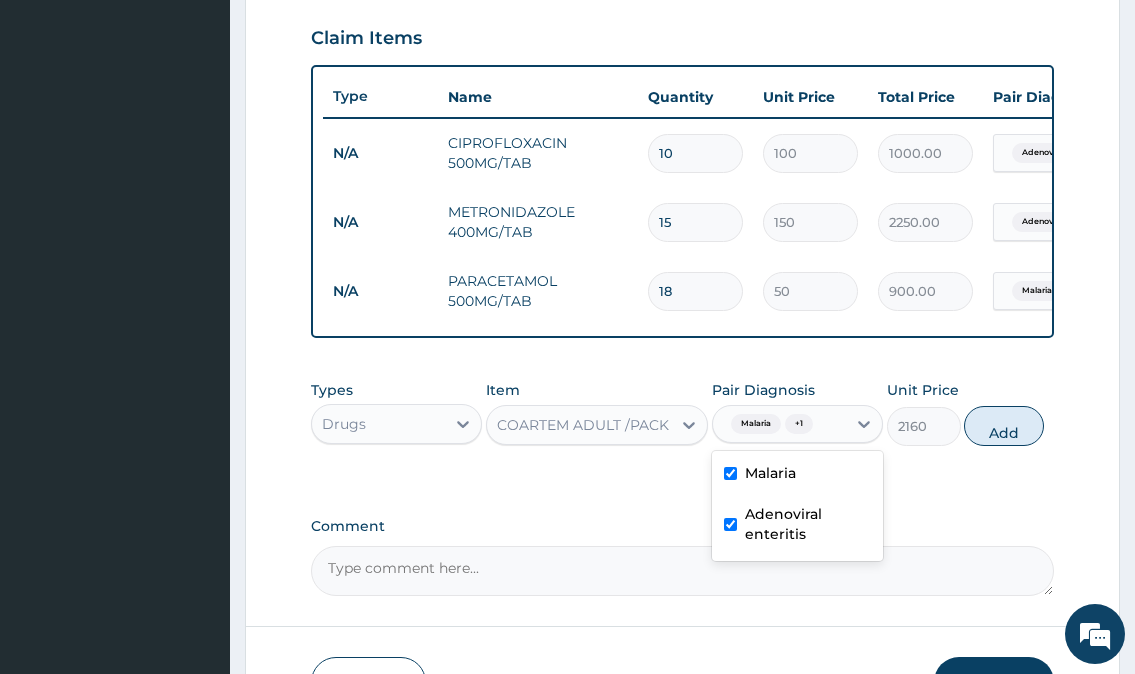 click at bounding box center (730, 524) 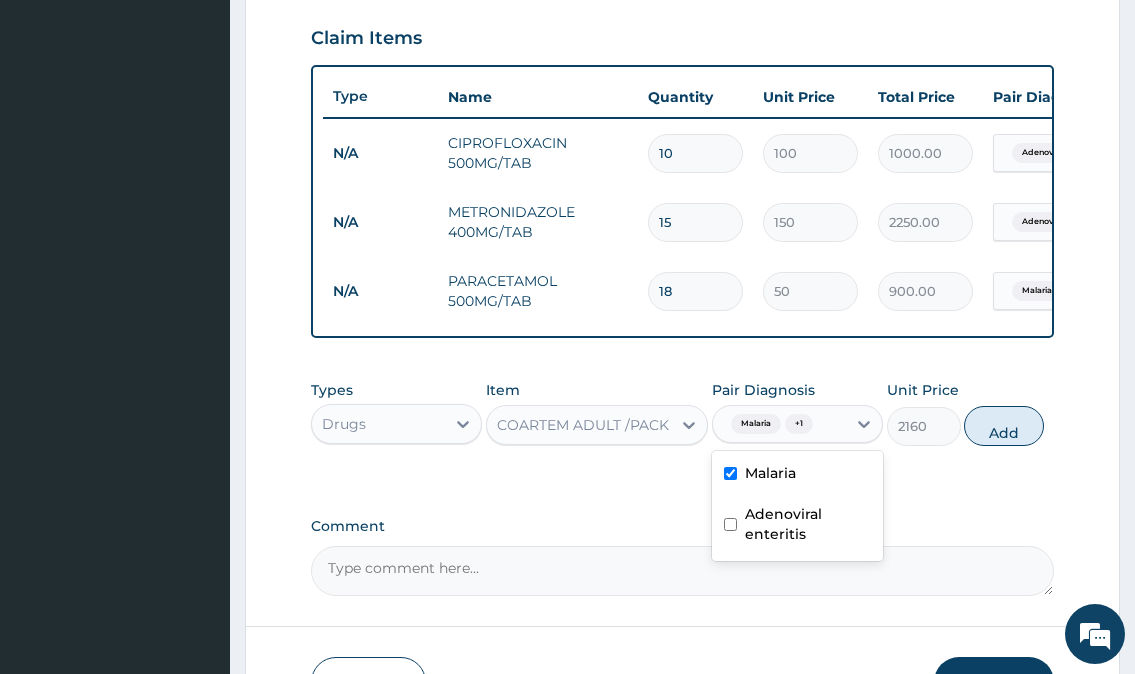 checkbox on "false" 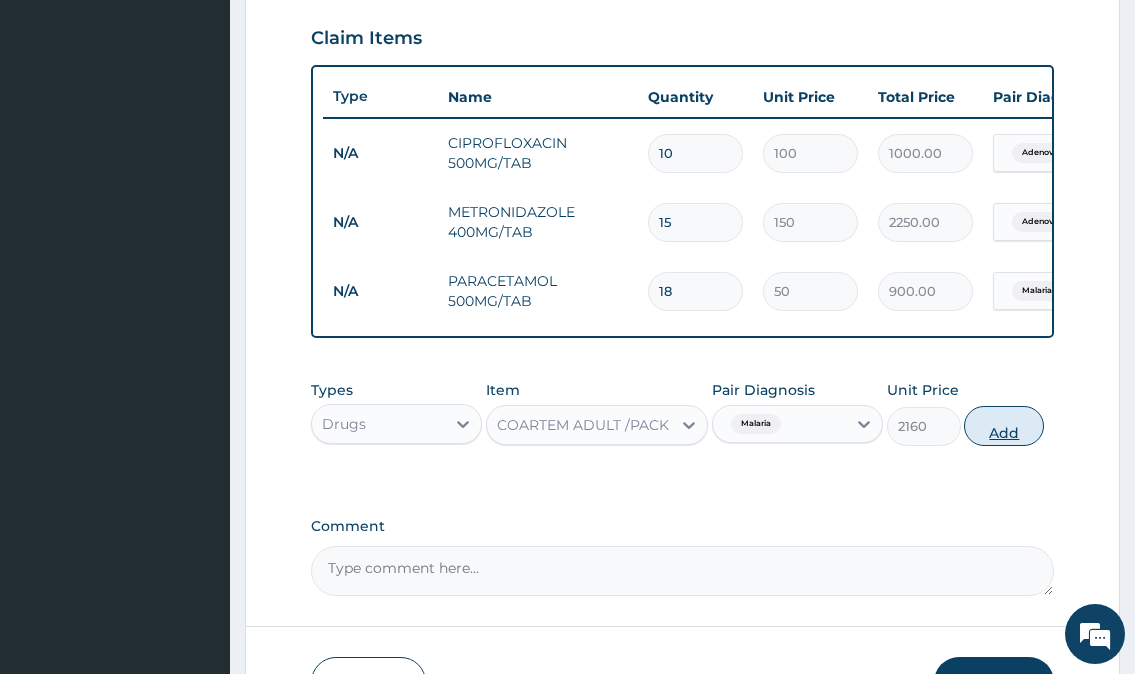click on "Add" at bounding box center [1004, 426] 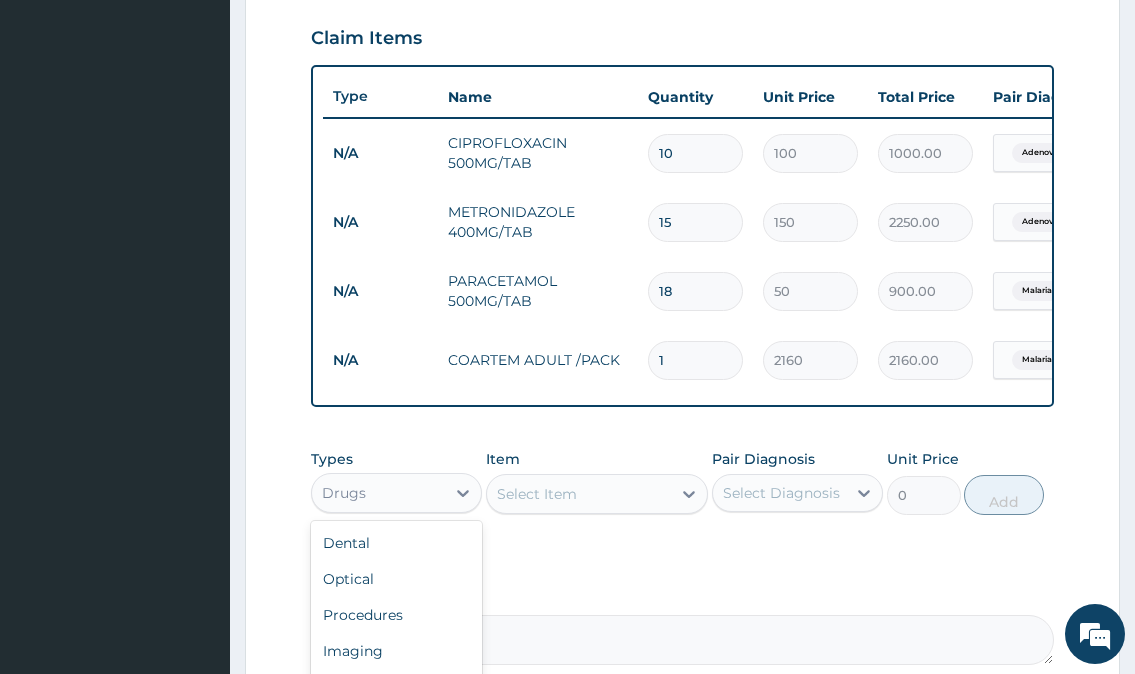 click on "Drugs" at bounding box center (378, 493) 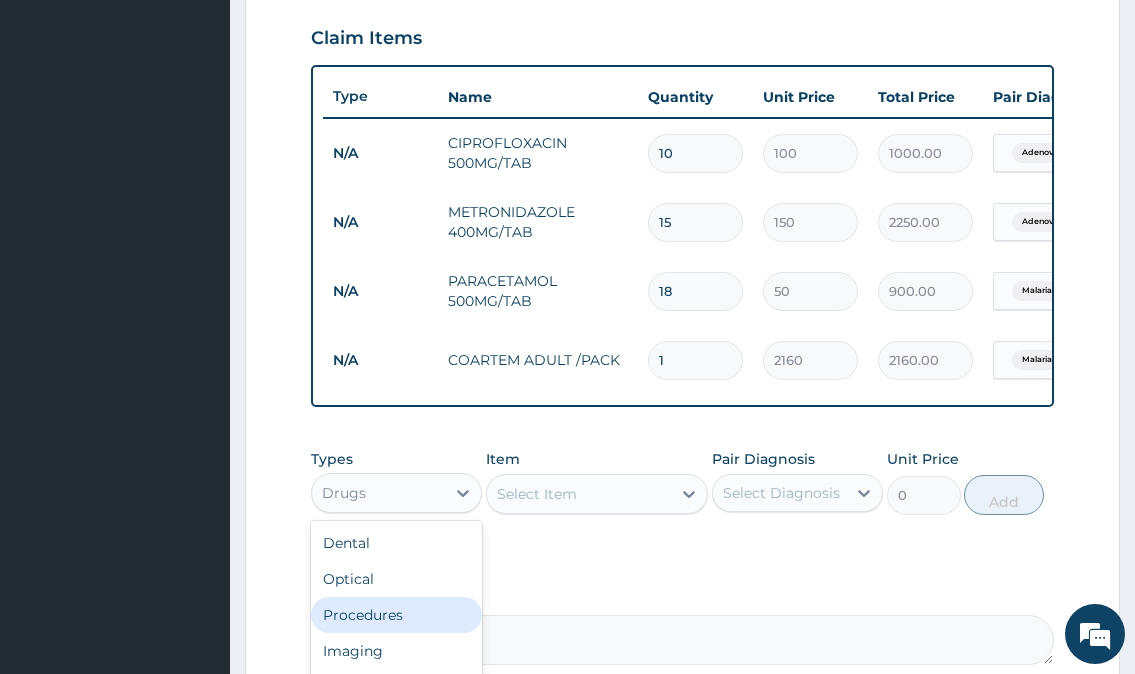 click on "Procedures" at bounding box center [396, 615] 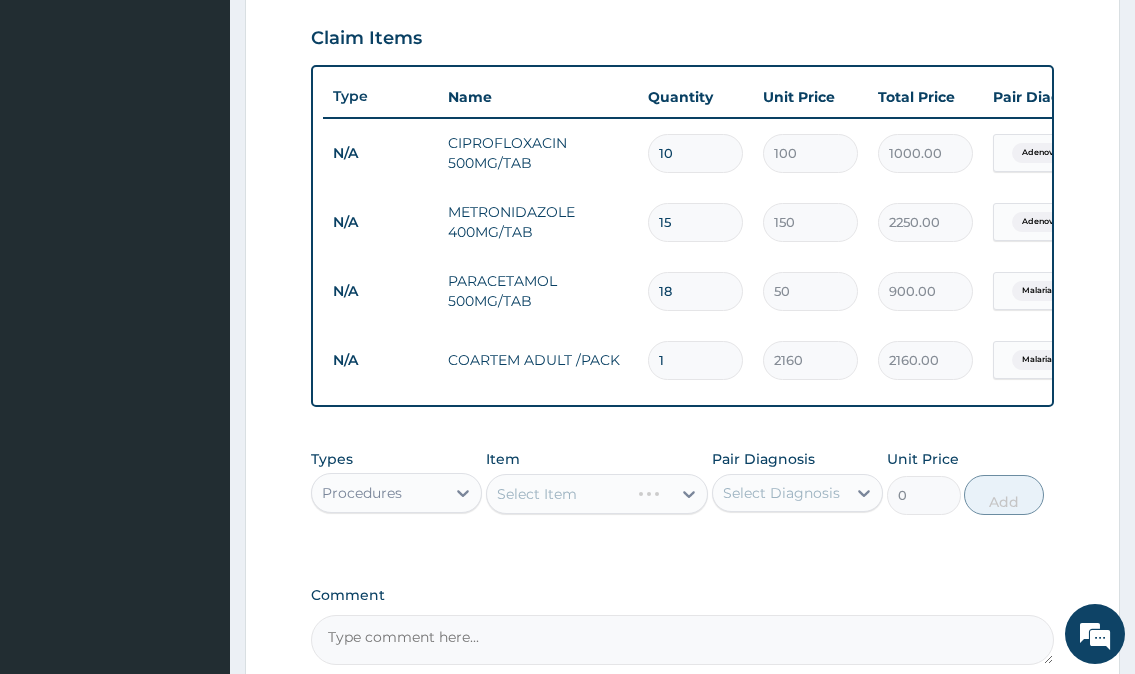 click on "Select Item" at bounding box center (597, 494) 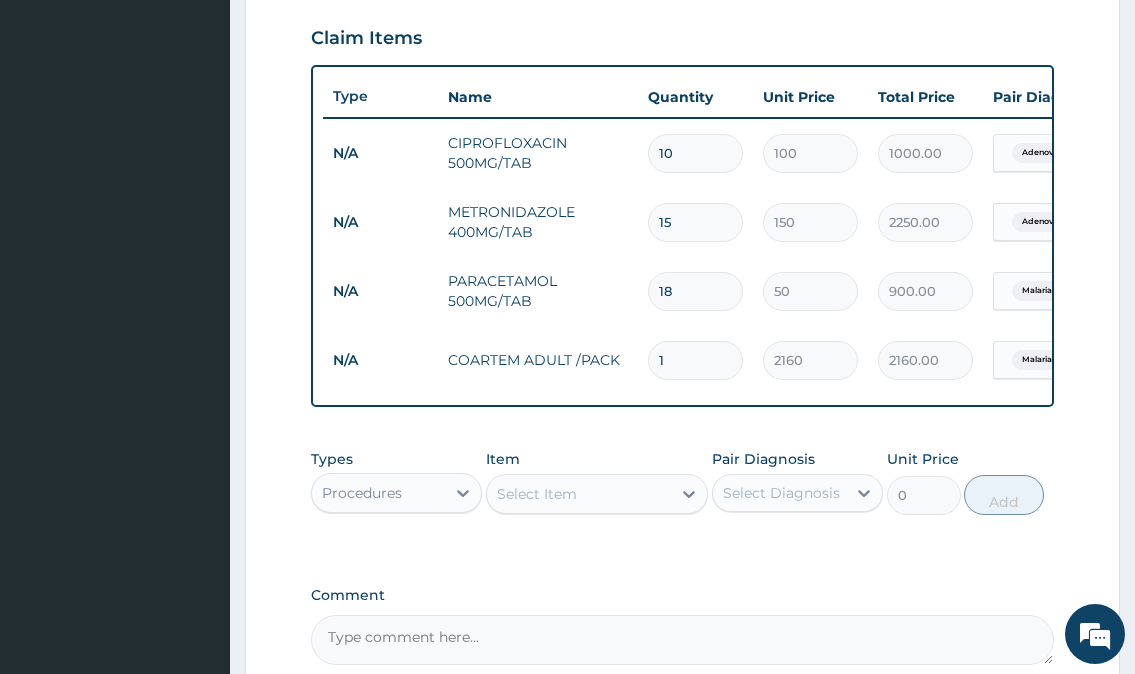 click on "Select Item" at bounding box center [579, 494] 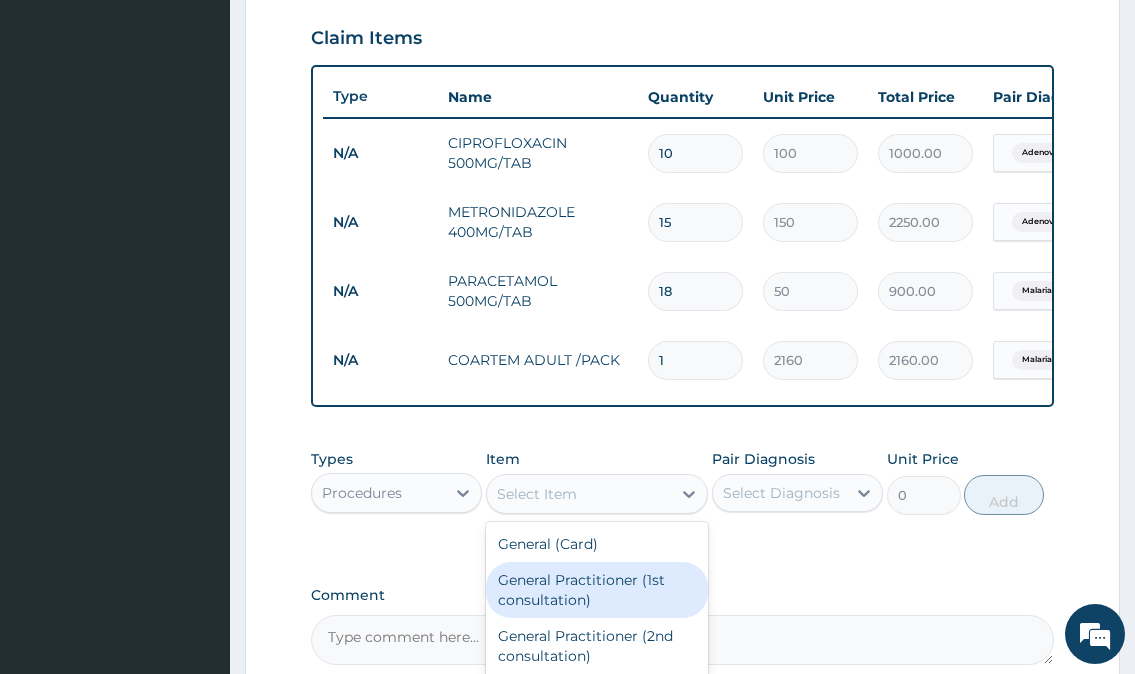 click on "General Practitioner (1st consultation)" at bounding box center (597, 590) 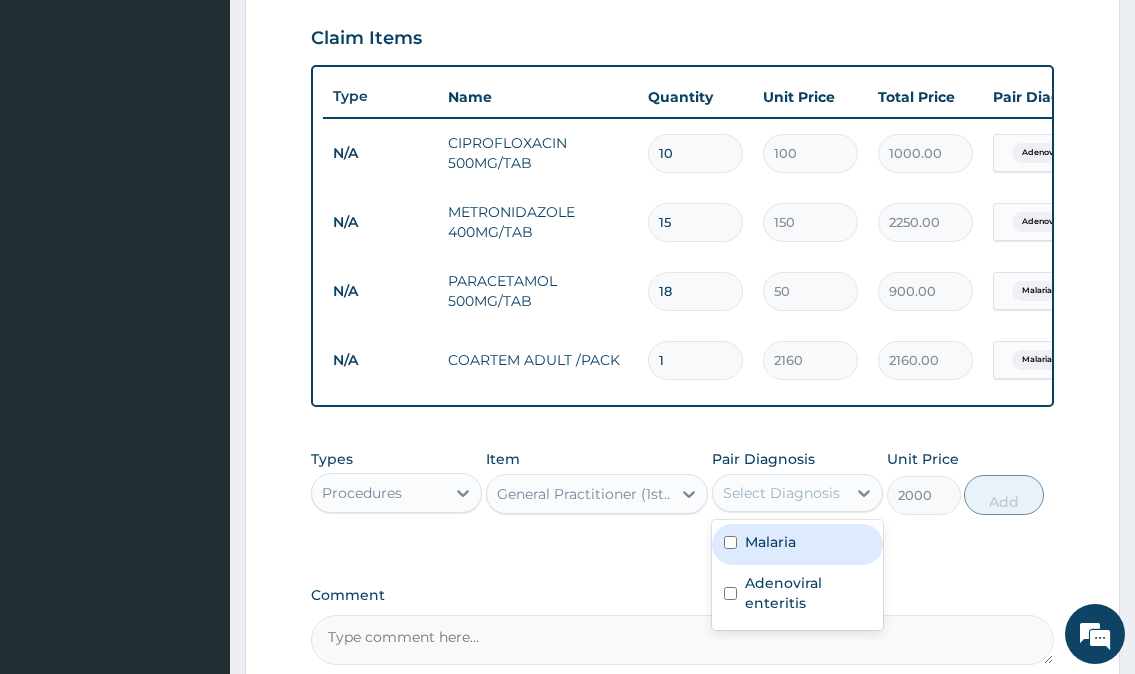 click on "Select Diagnosis" at bounding box center [797, 493] 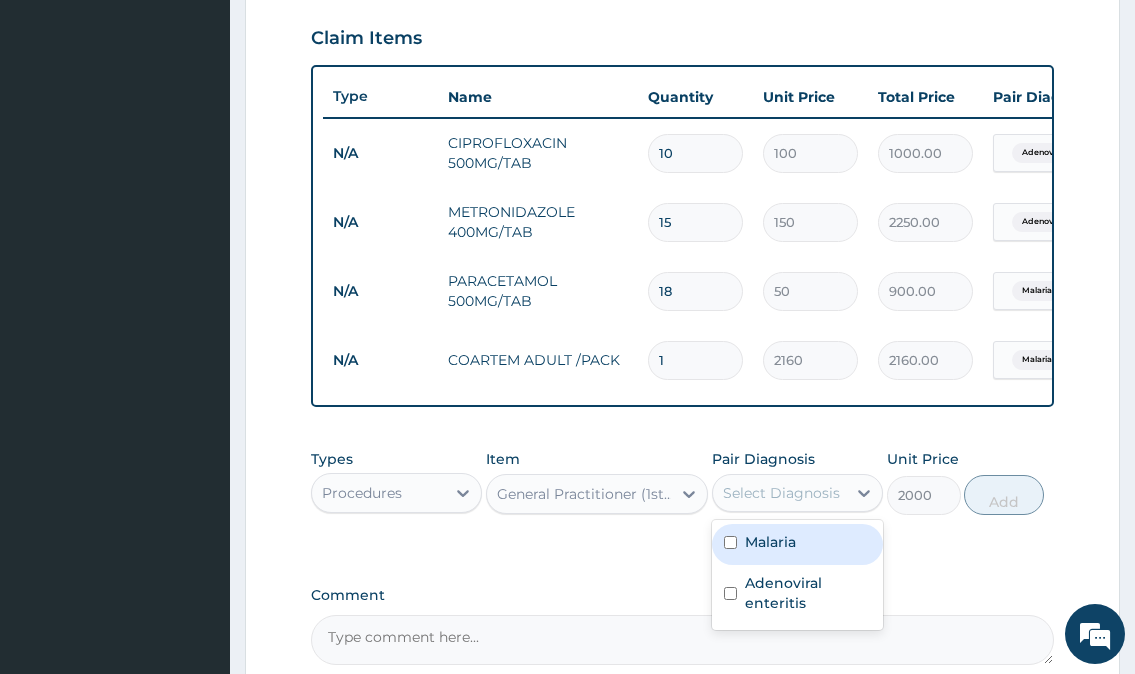 click at bounding box center (730, 542) 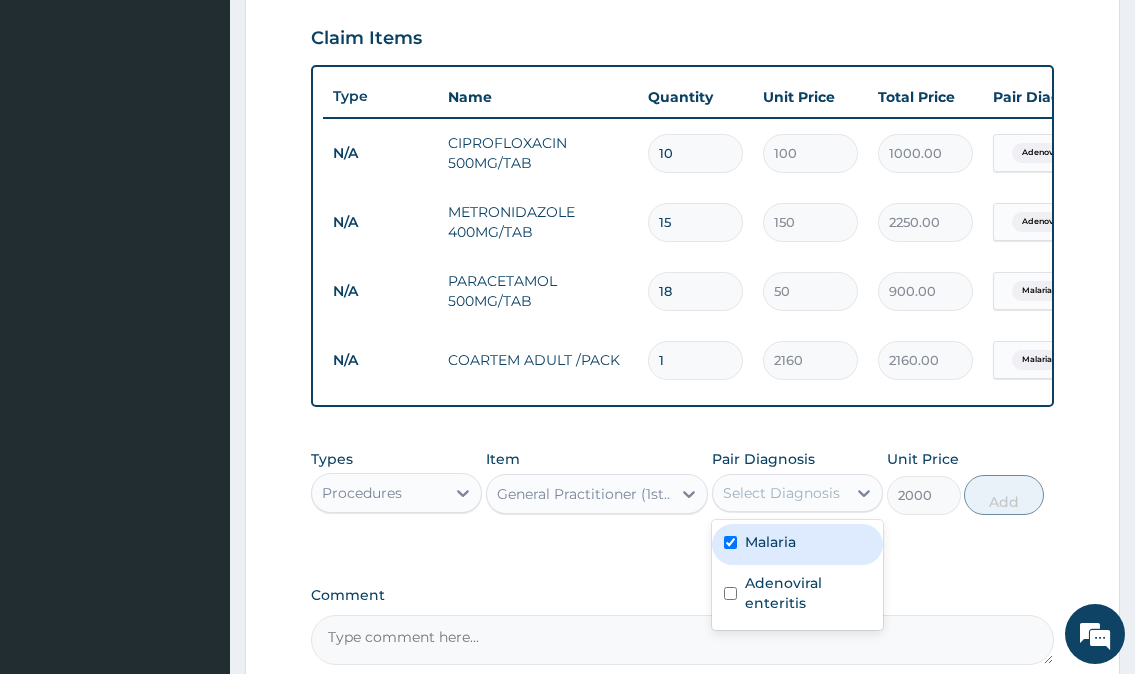 checkbox on "true" 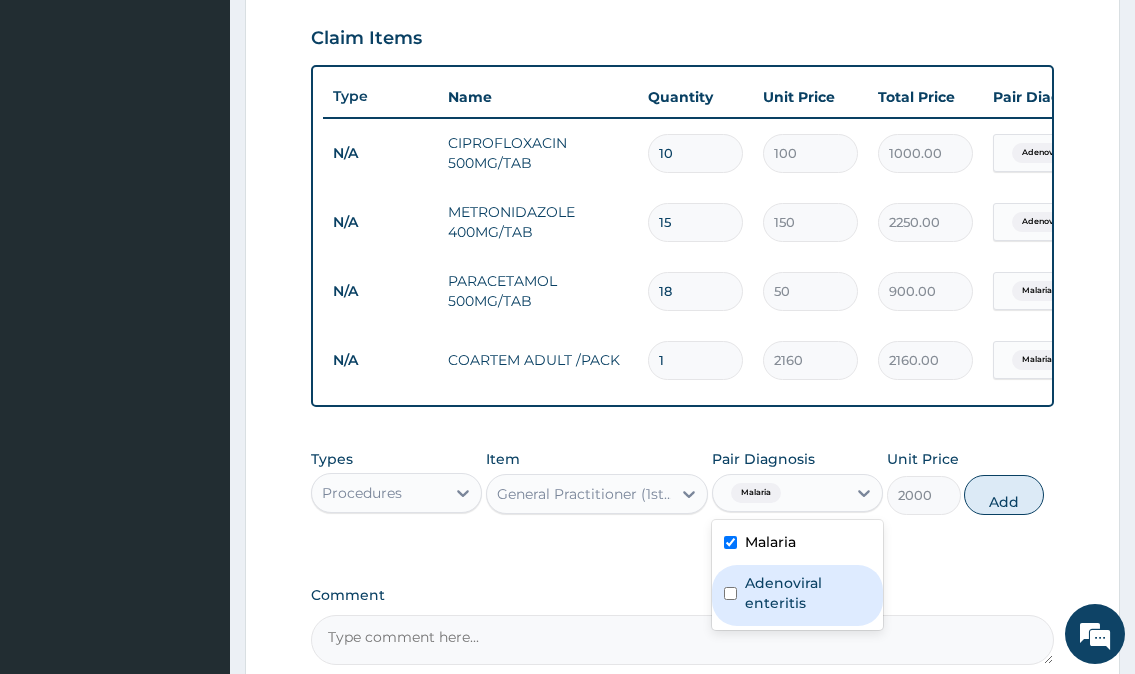 click at bounding box center [730, 593] 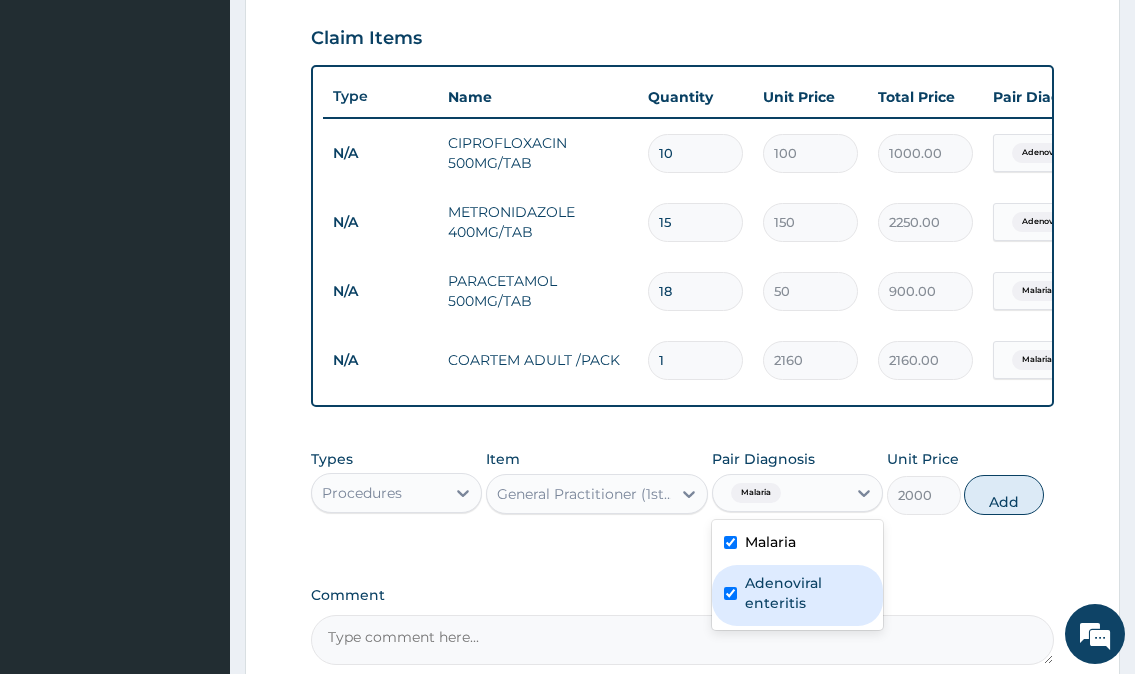 checkbox on "true" 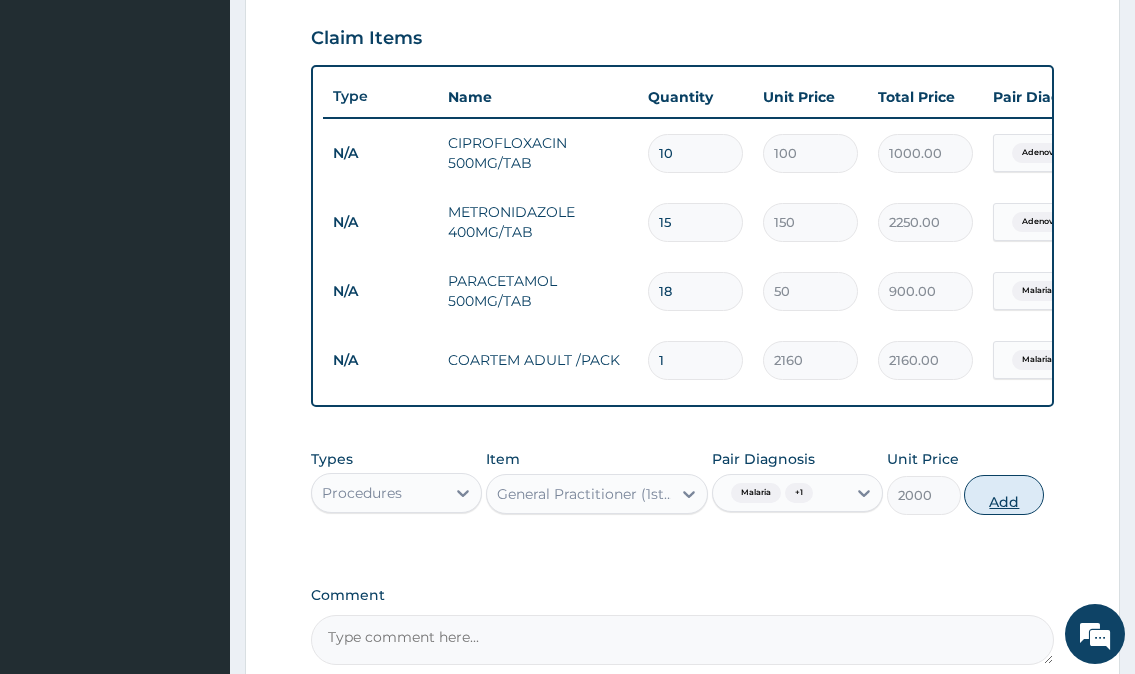 click on "Add" at bounding box center (1004, 495) 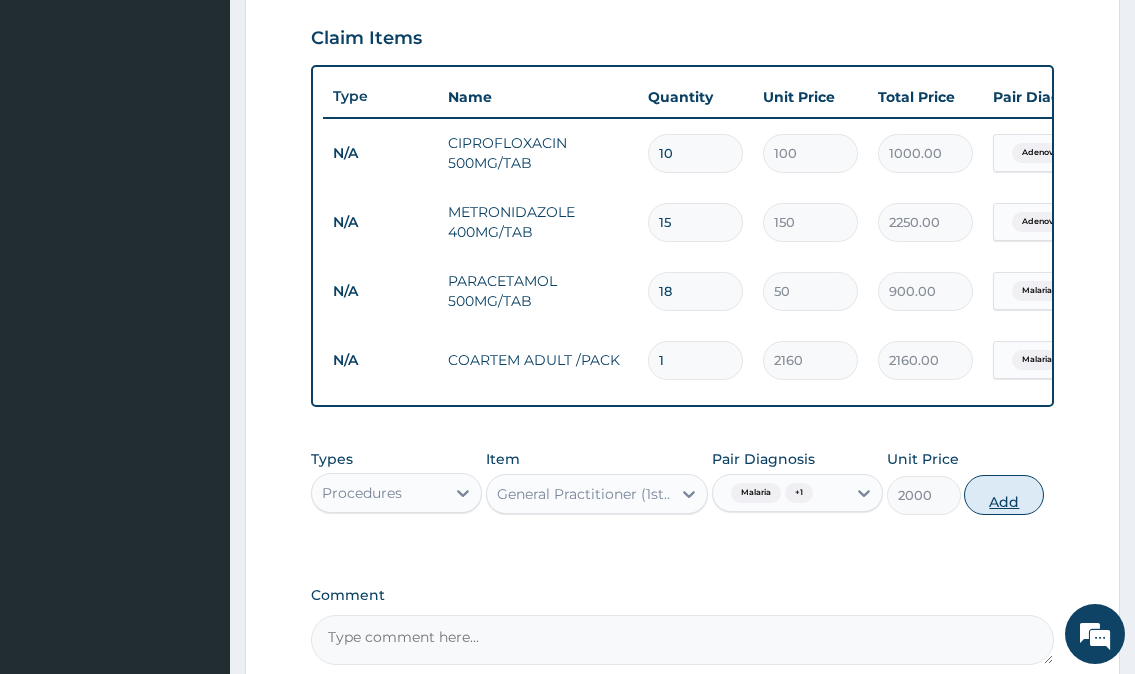 type on "0" 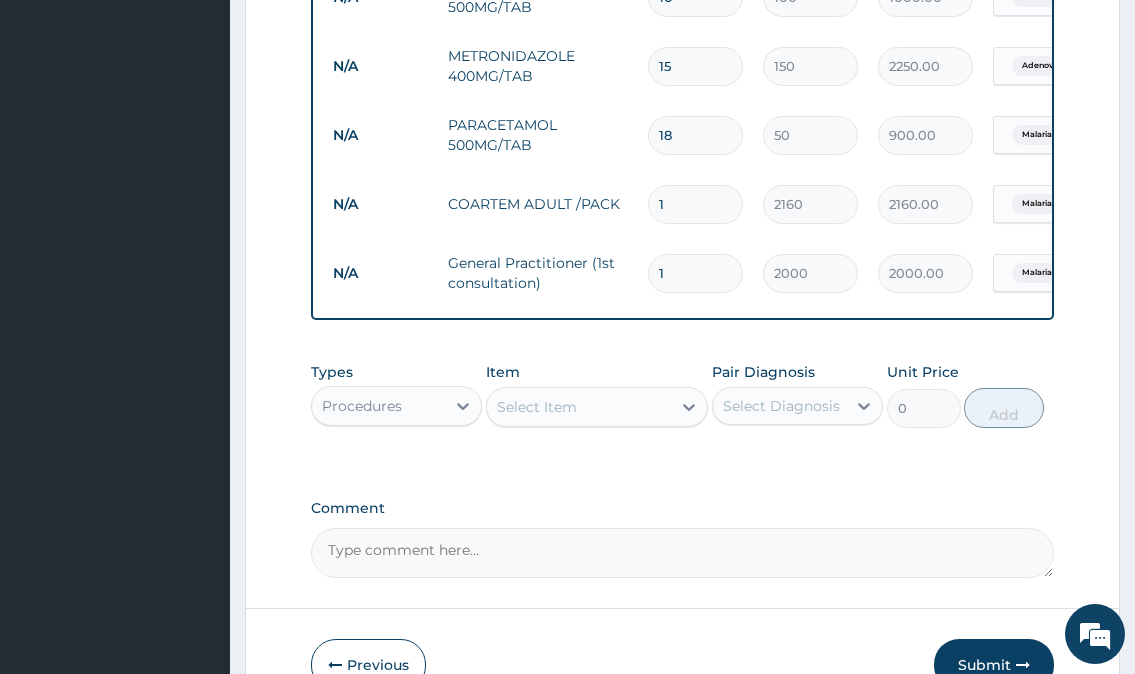 scroll, scrollTop: 966, scrollLeft: 0, axis: vertical 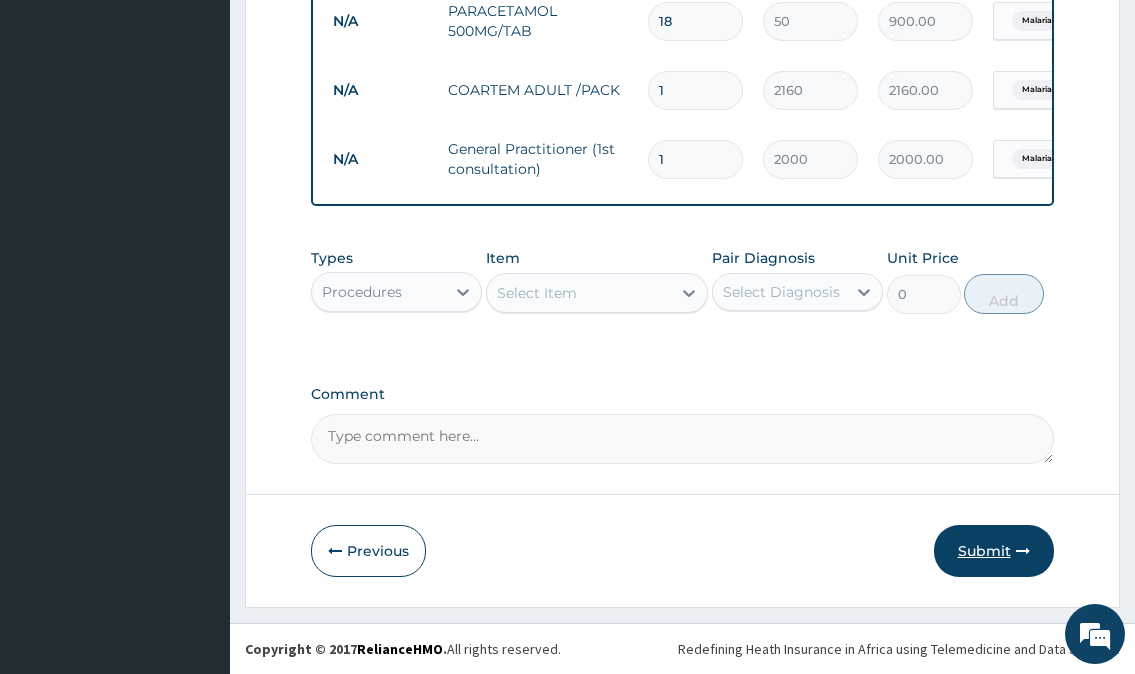 click on "Submit" at bounding box center [994, 551] 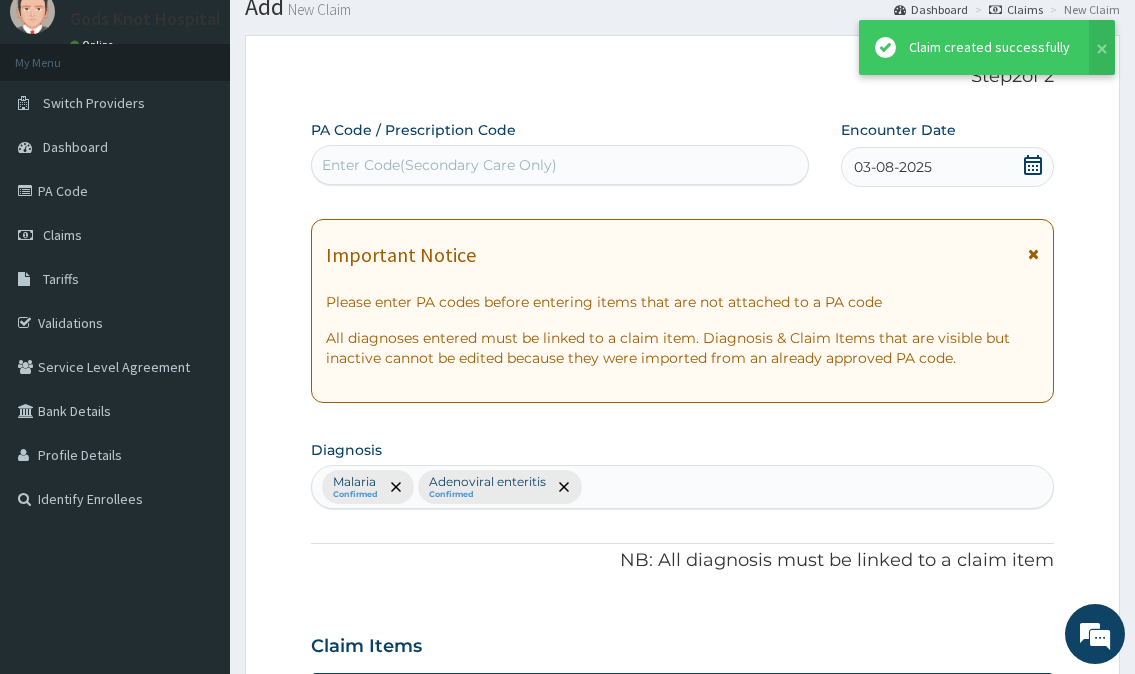 scroll, scrollTop: 966, scrollLeft: 0, axis: vertical 